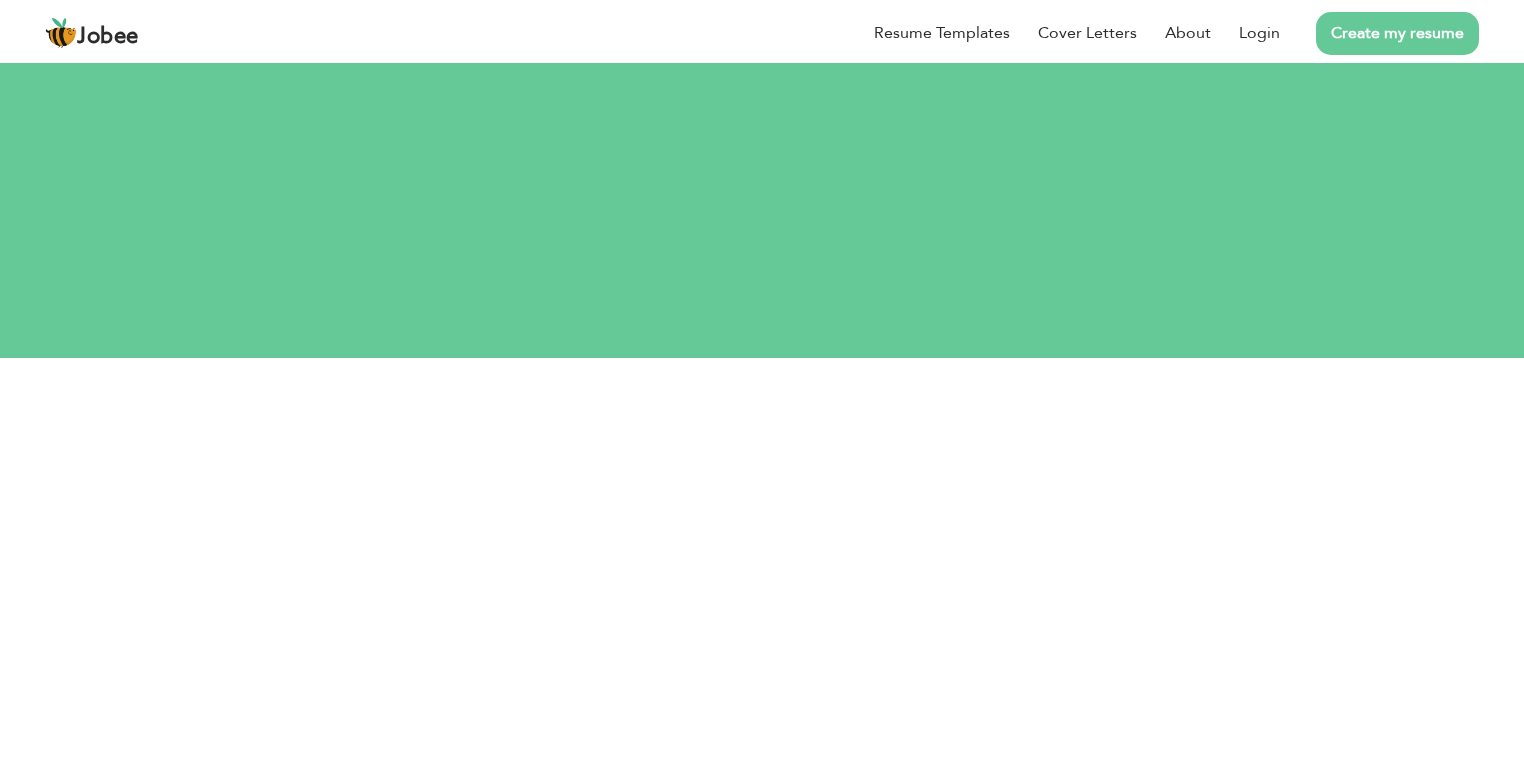 scroll, scrollTop: 0, scrollLeft: 0, axis: both 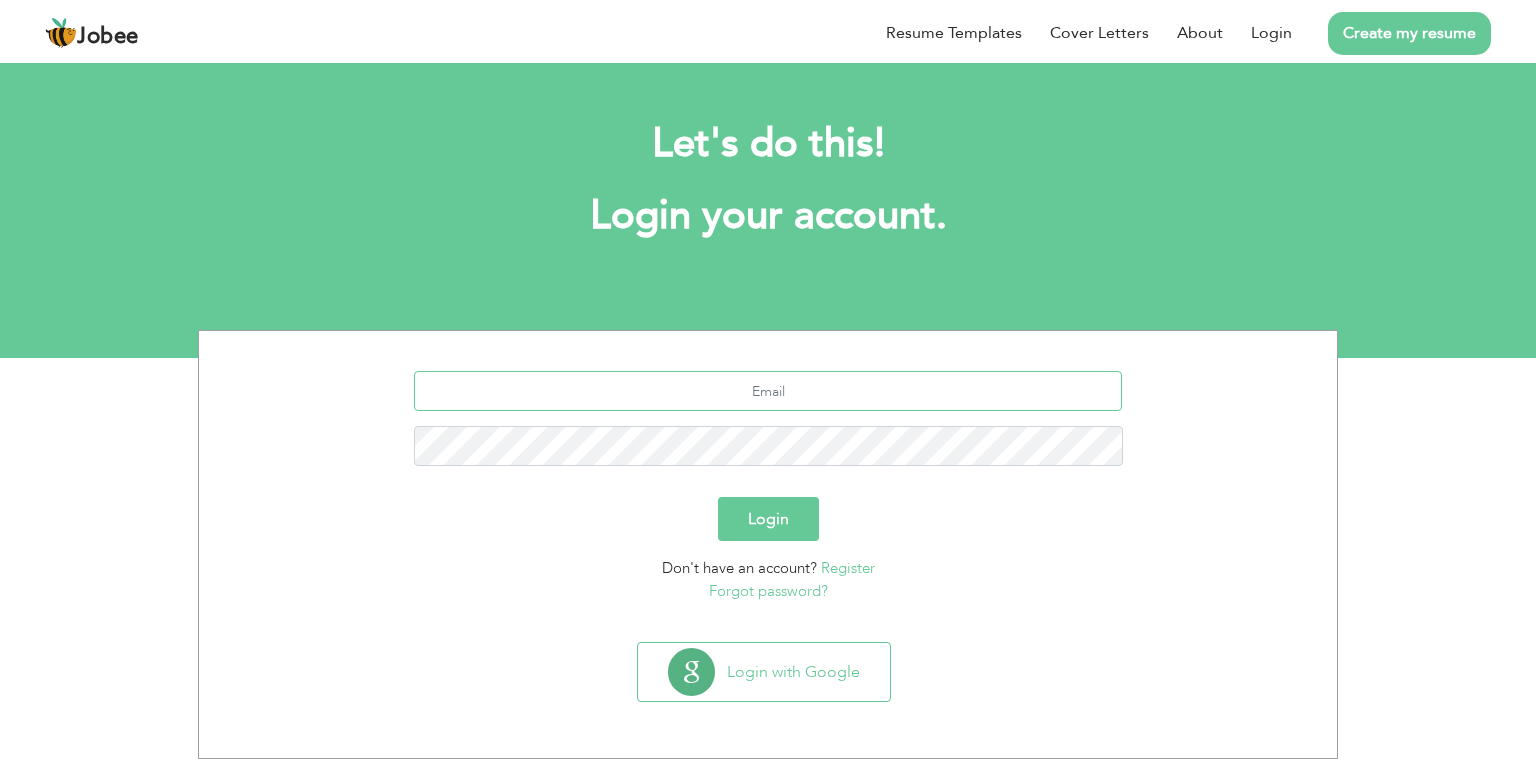 type on "[EMAIL_ADDRESS][DOMAIN_NAME]" 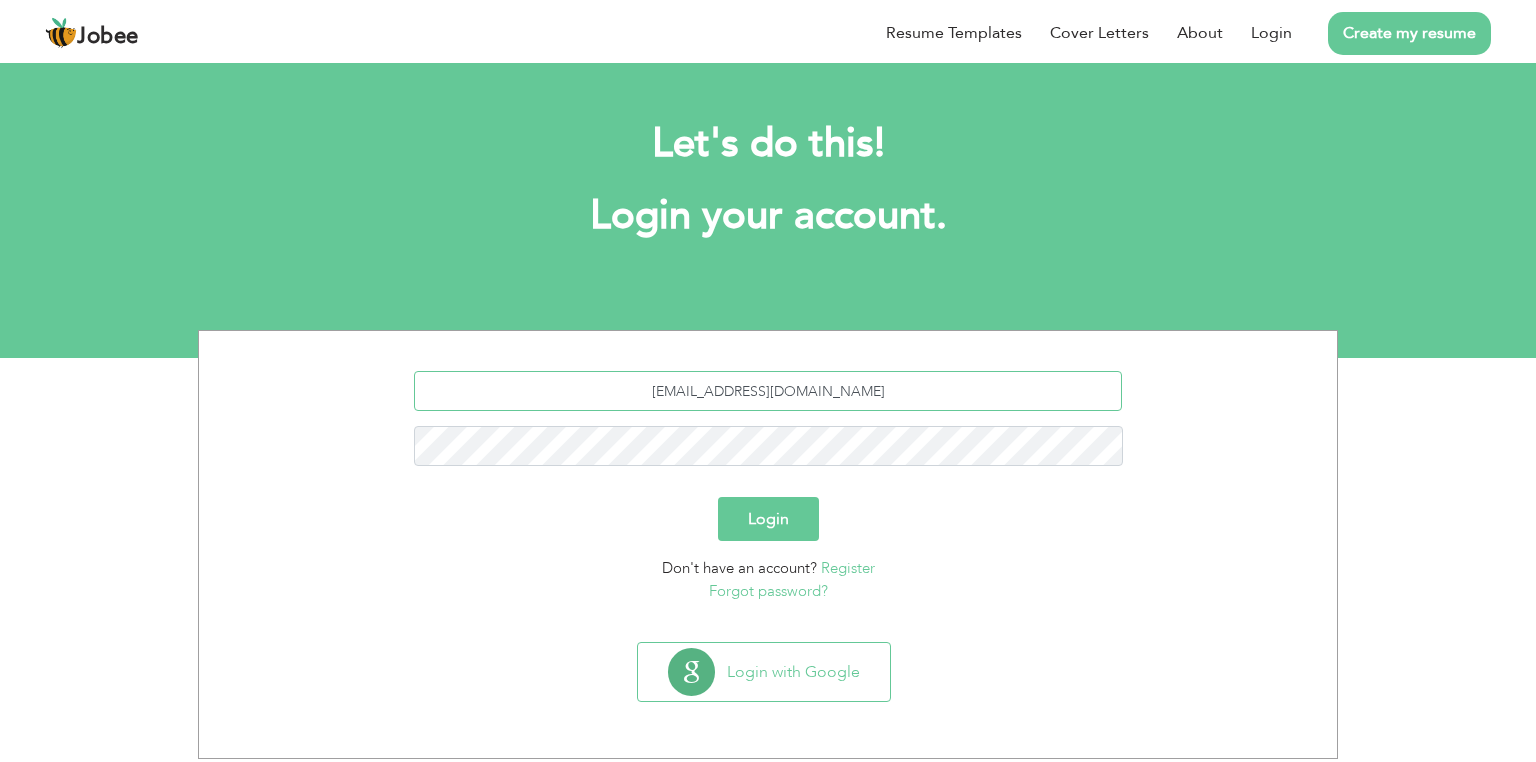 click on "Sumairansari189@hmail.com" at bounding box center [768, 391] 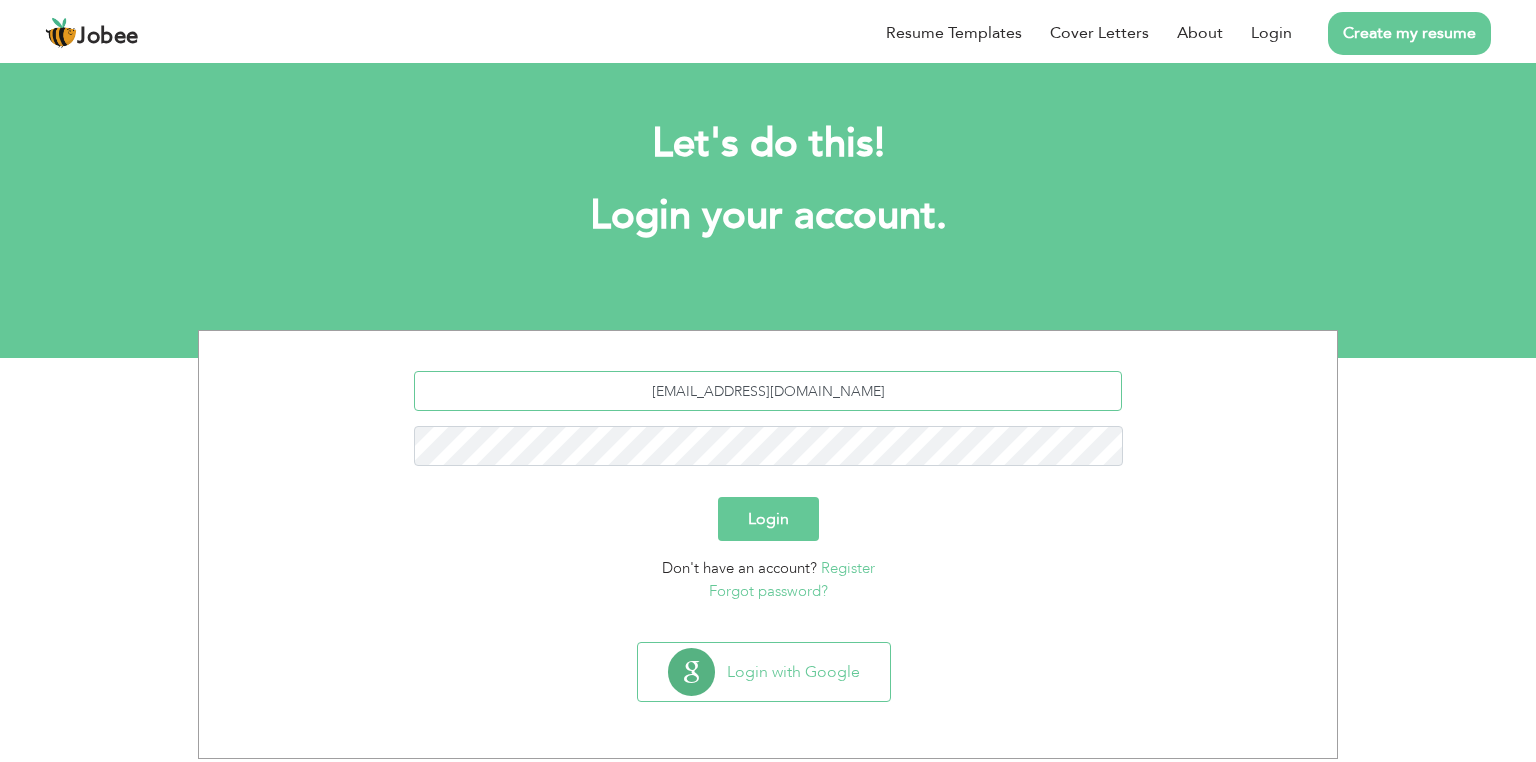 drag, startPoint x: 884, startPoint y: 393, endPoint x: 551, endPoint y: 387, distance: 333.05405 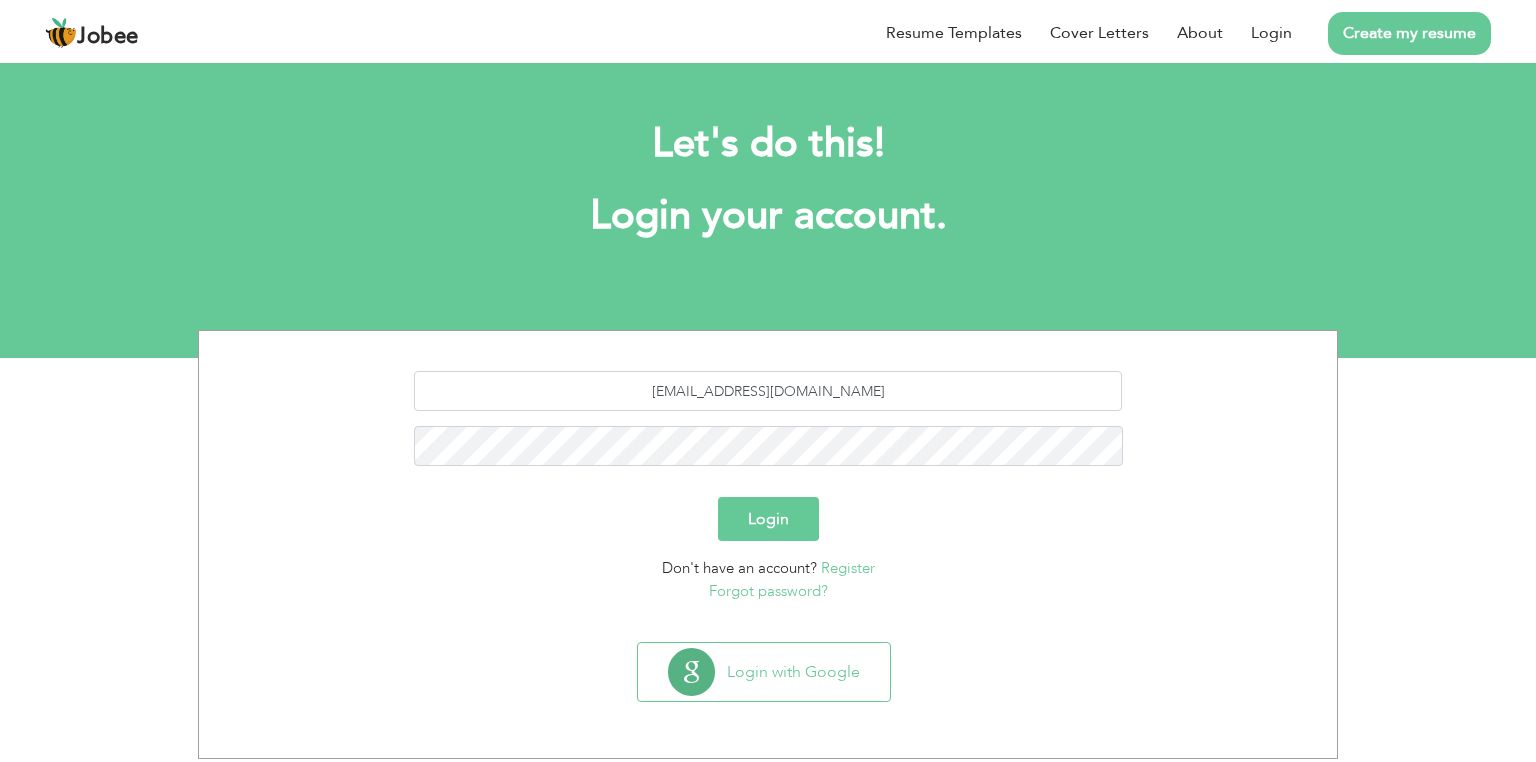 click on "Login" at bounding box center (768, 519) 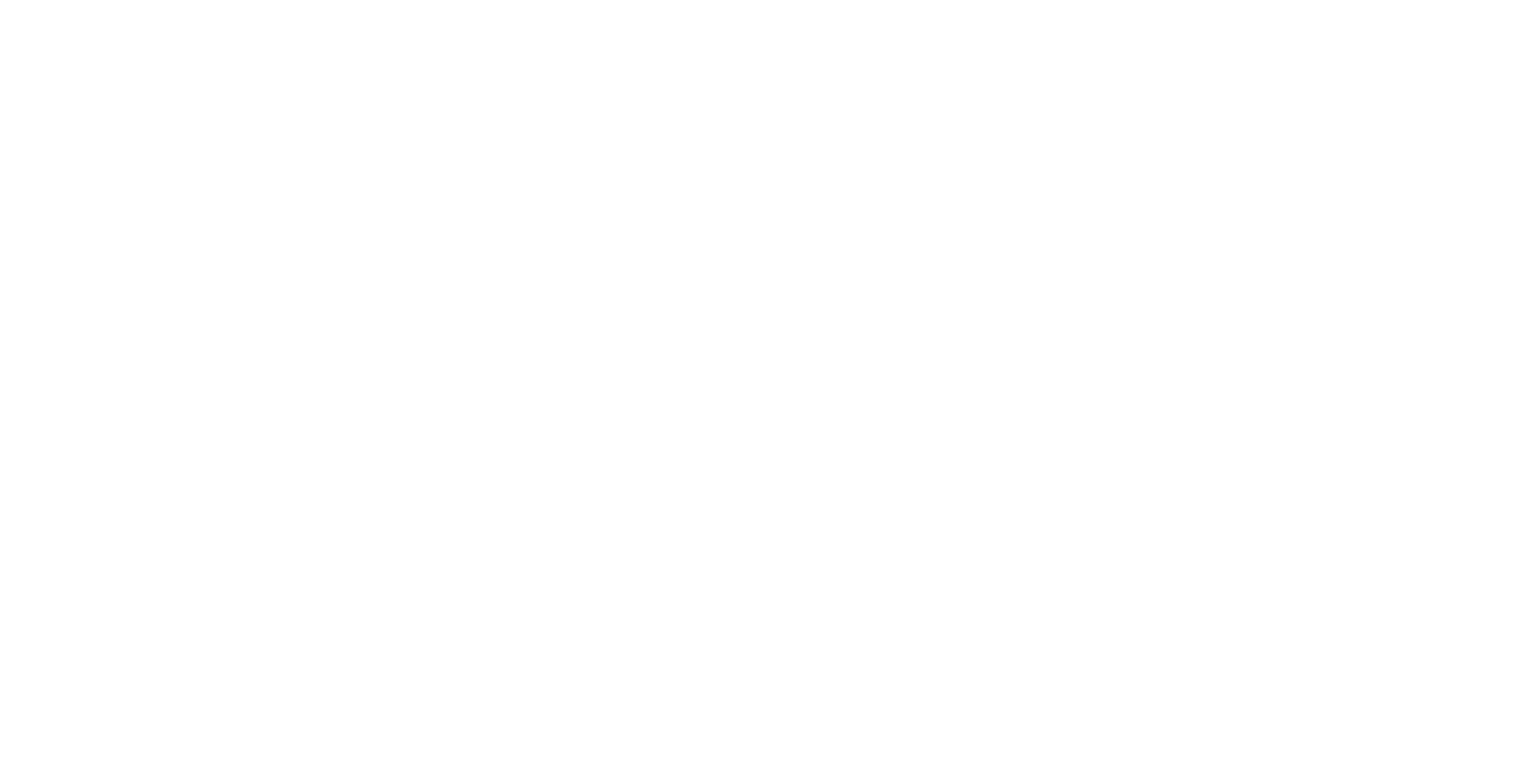 scroll, scrollTop: 0, scrollLeft: 0, axis: both 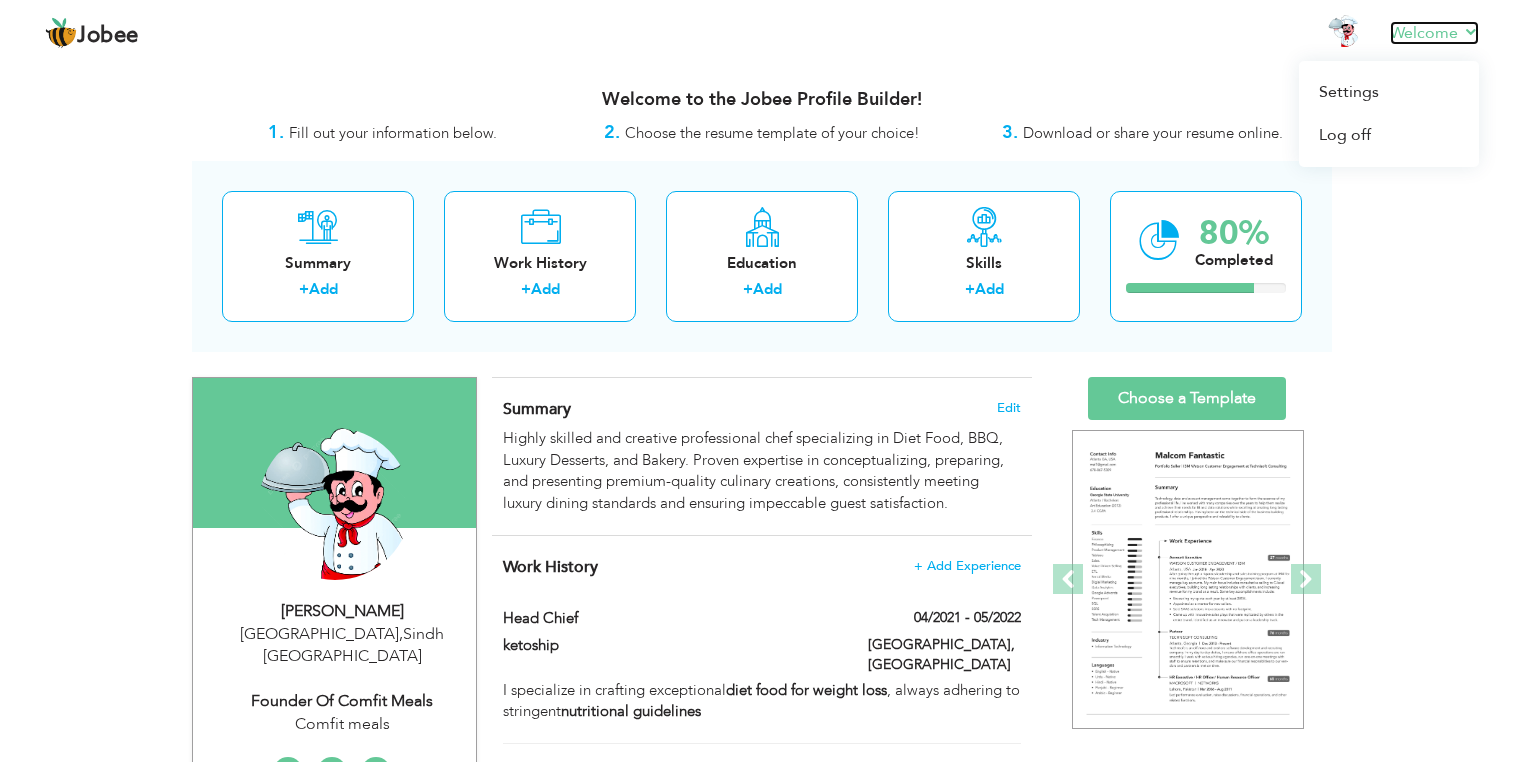 click on "Welcome" at bounding box center (1434, 33) 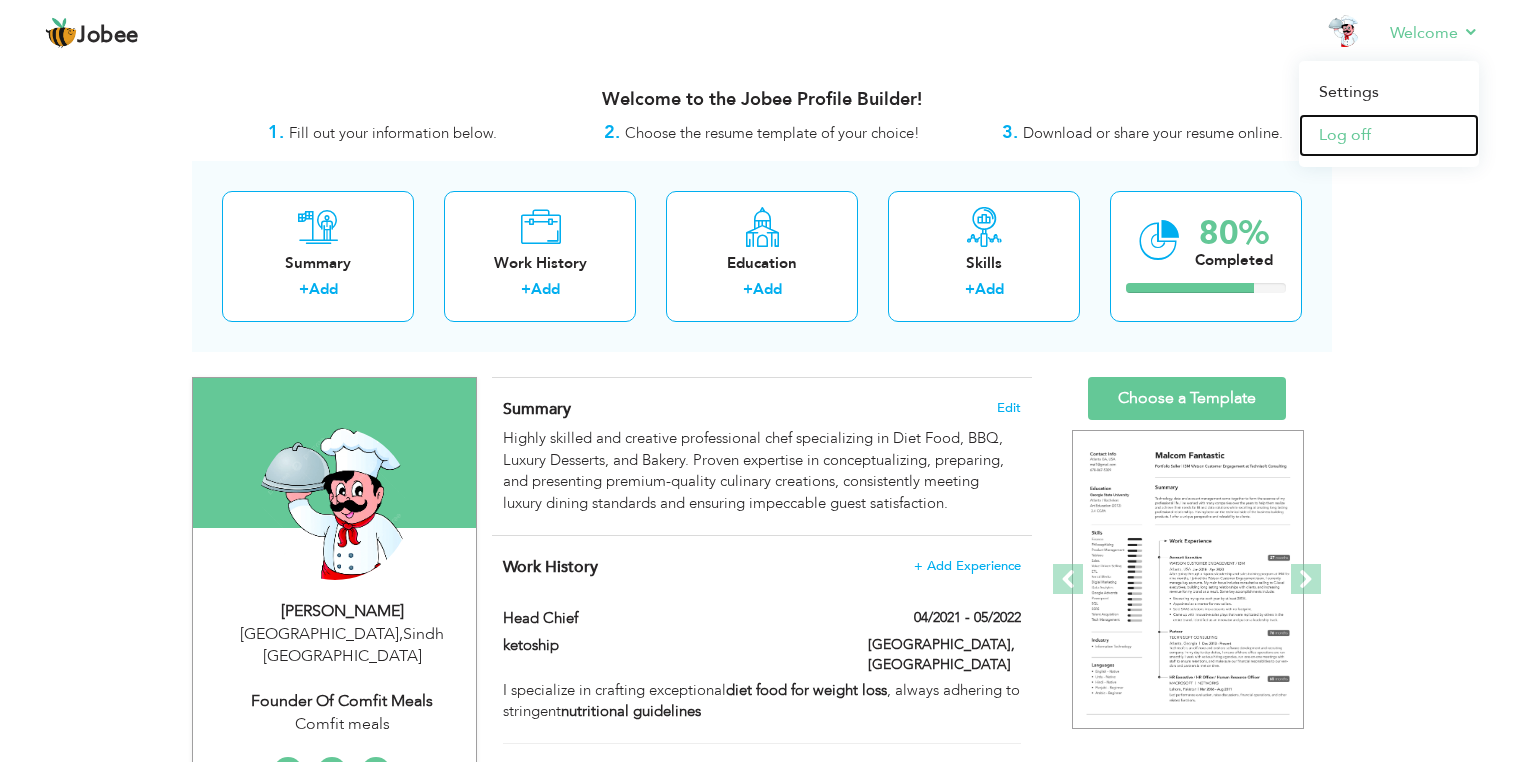 click on "Log off" at bounding box center (1389, 135) 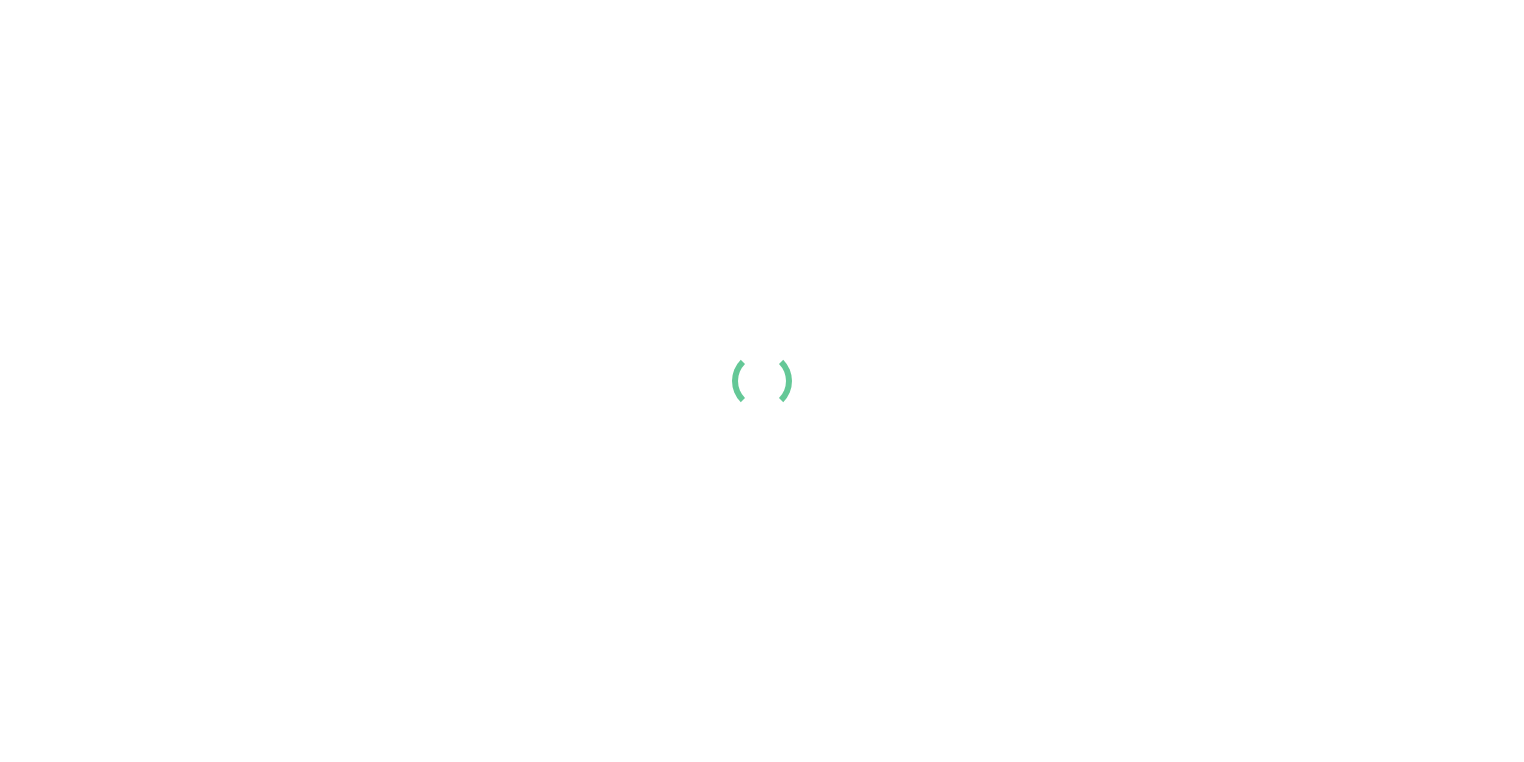 scroll, scrollTop: 0, scrollLeft: 0, axis: both 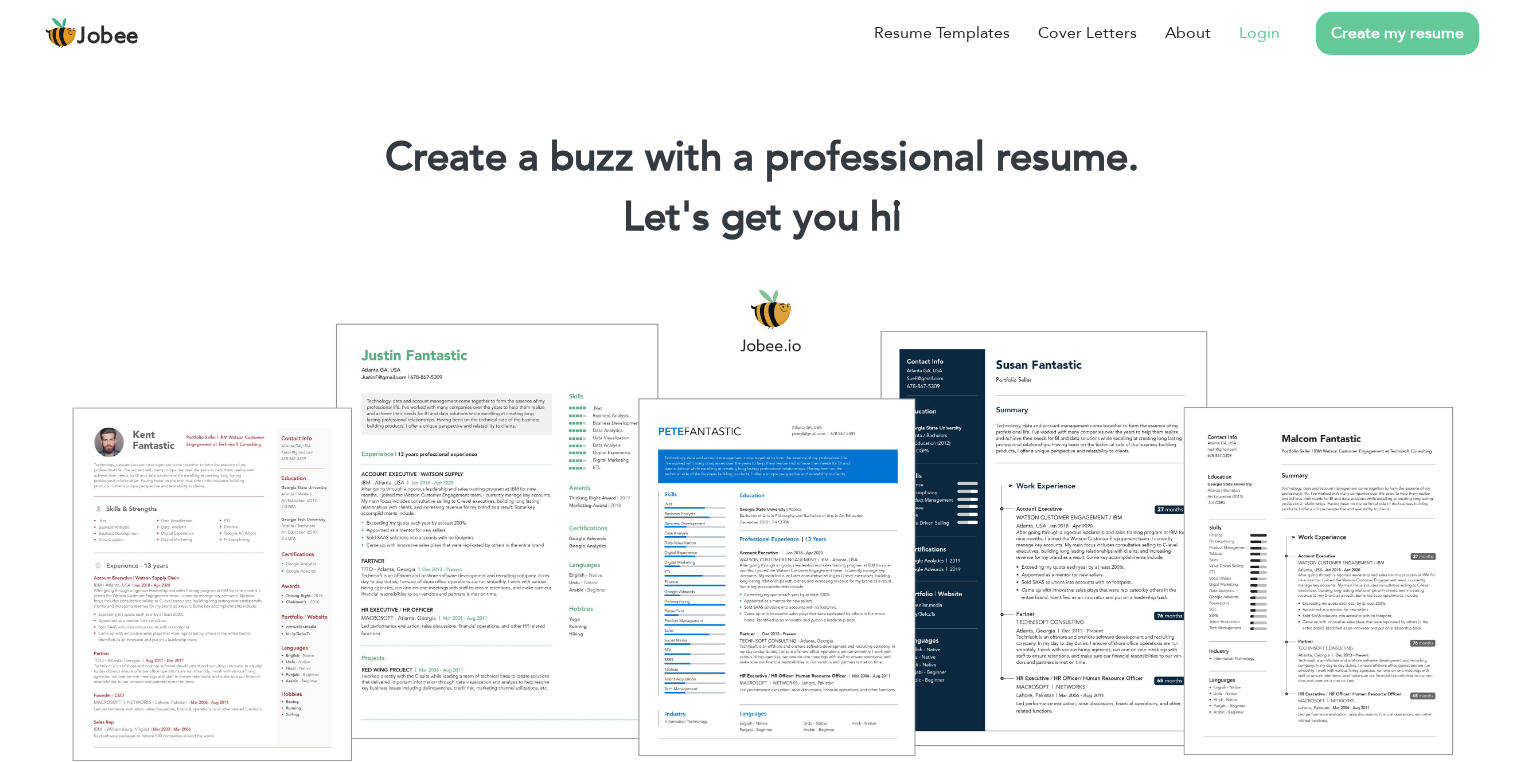 click on "Login" at bounding box center (1259, 33) 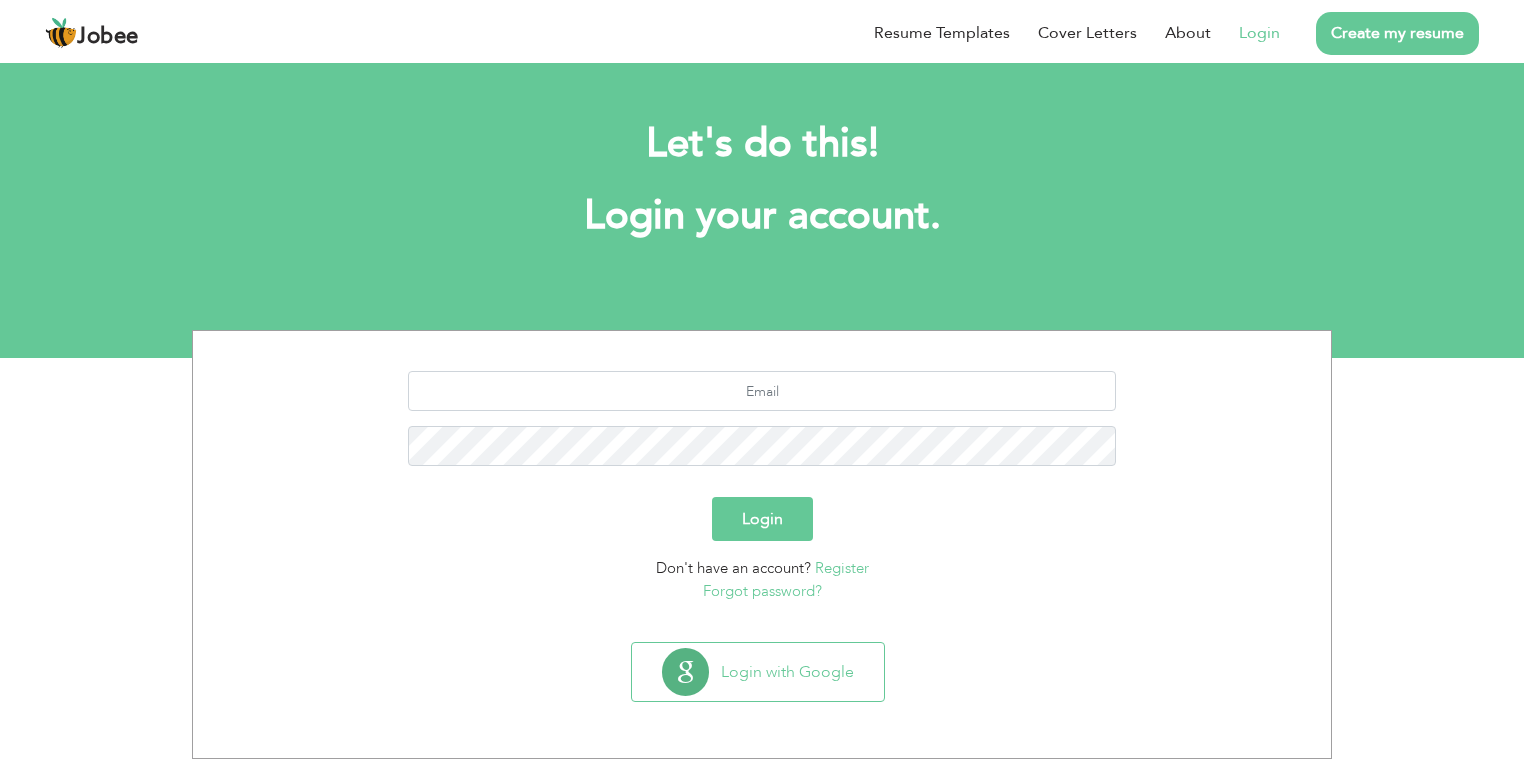 scroll, scrollTop: 0, scrollLeft: 0, axis: both 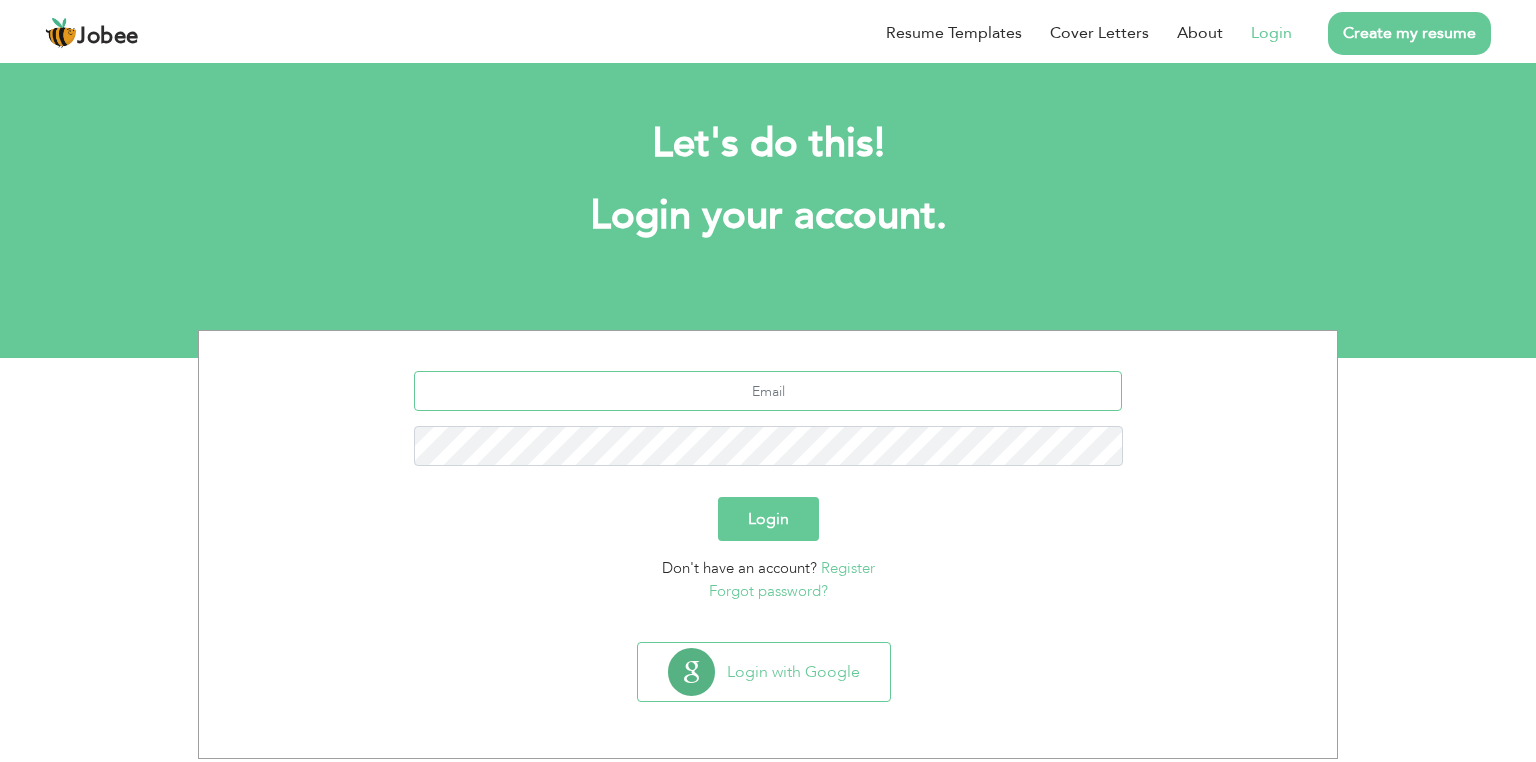 type on "[EMAIL_ADDRESS][DOMAIN_NAME]" 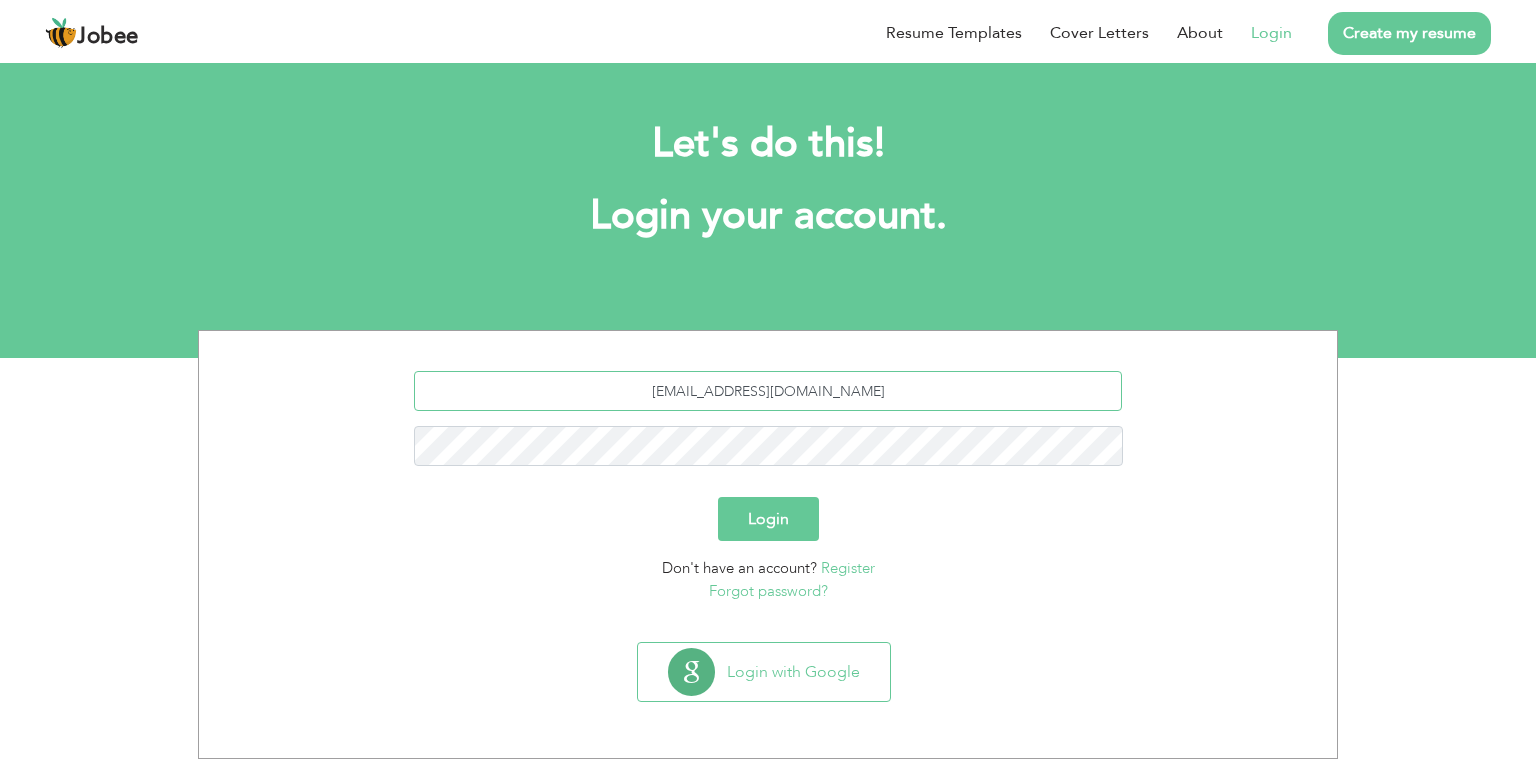 drag, startPoint x: 676, startPoint y: 396, endPoint x: 780, endPoint y: 392, distance: 104.0769 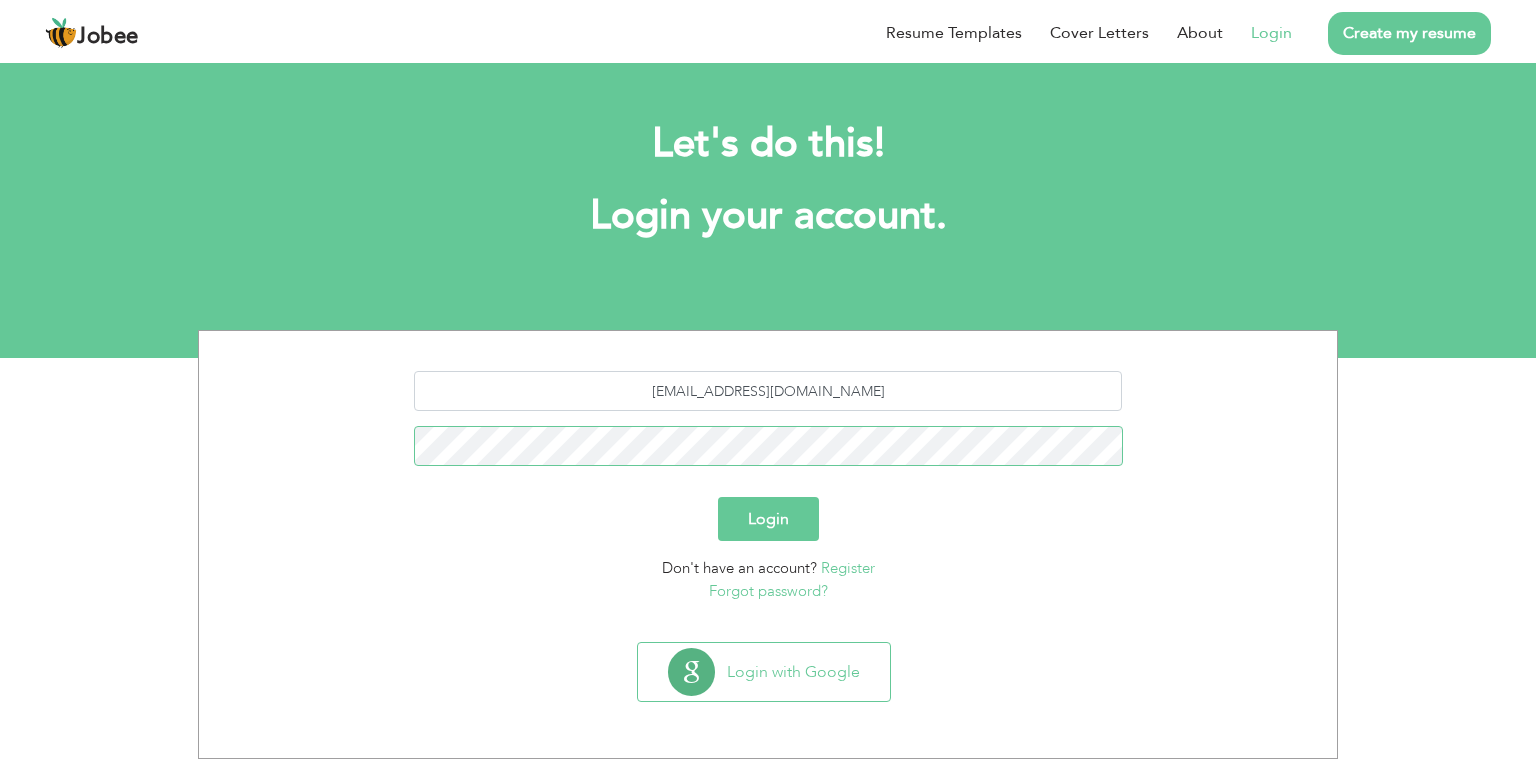 click on "Sumairansari189@hmail.com" at bounding box center (768, 426) 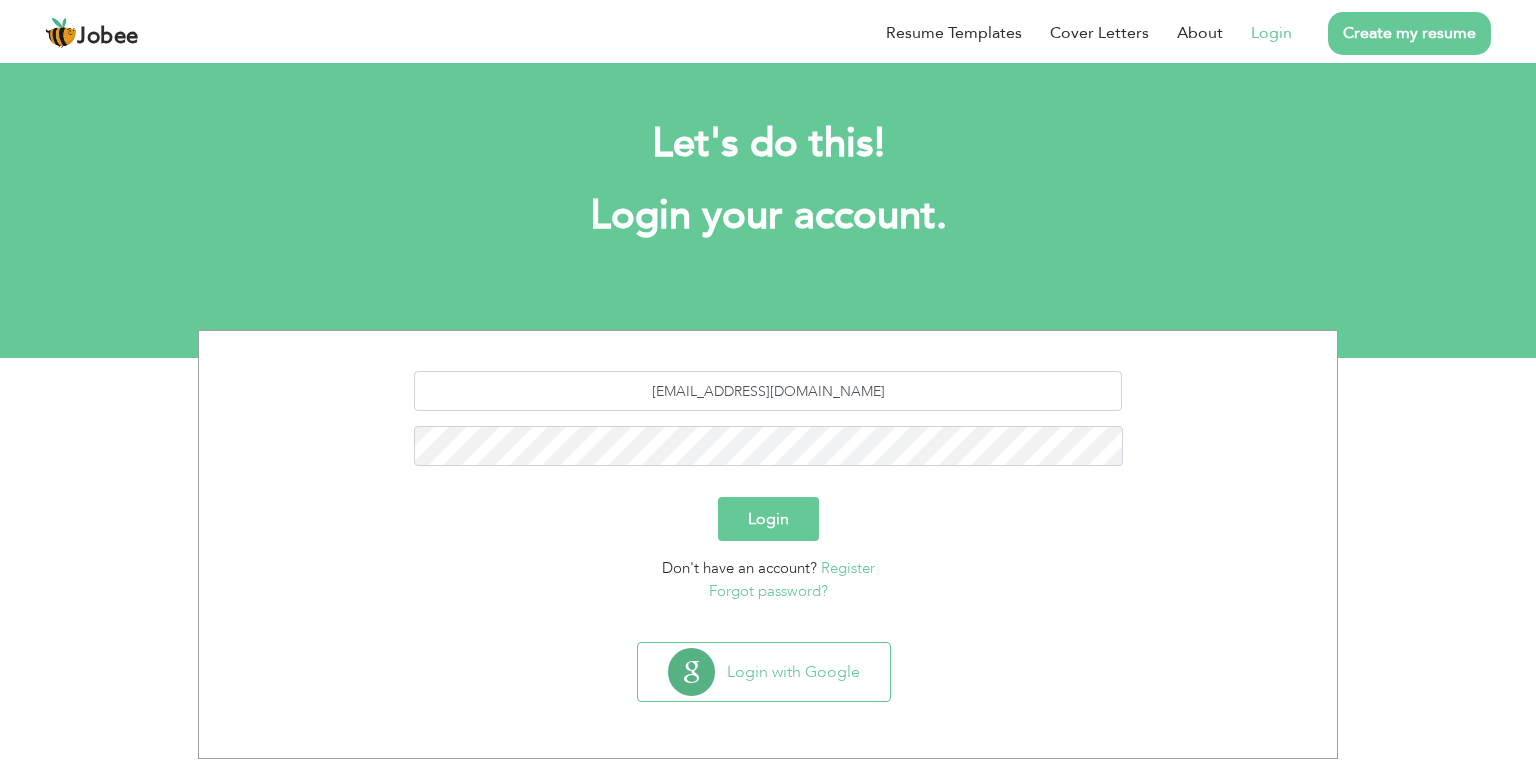 click on "Login" at bounding box center (768, 519) 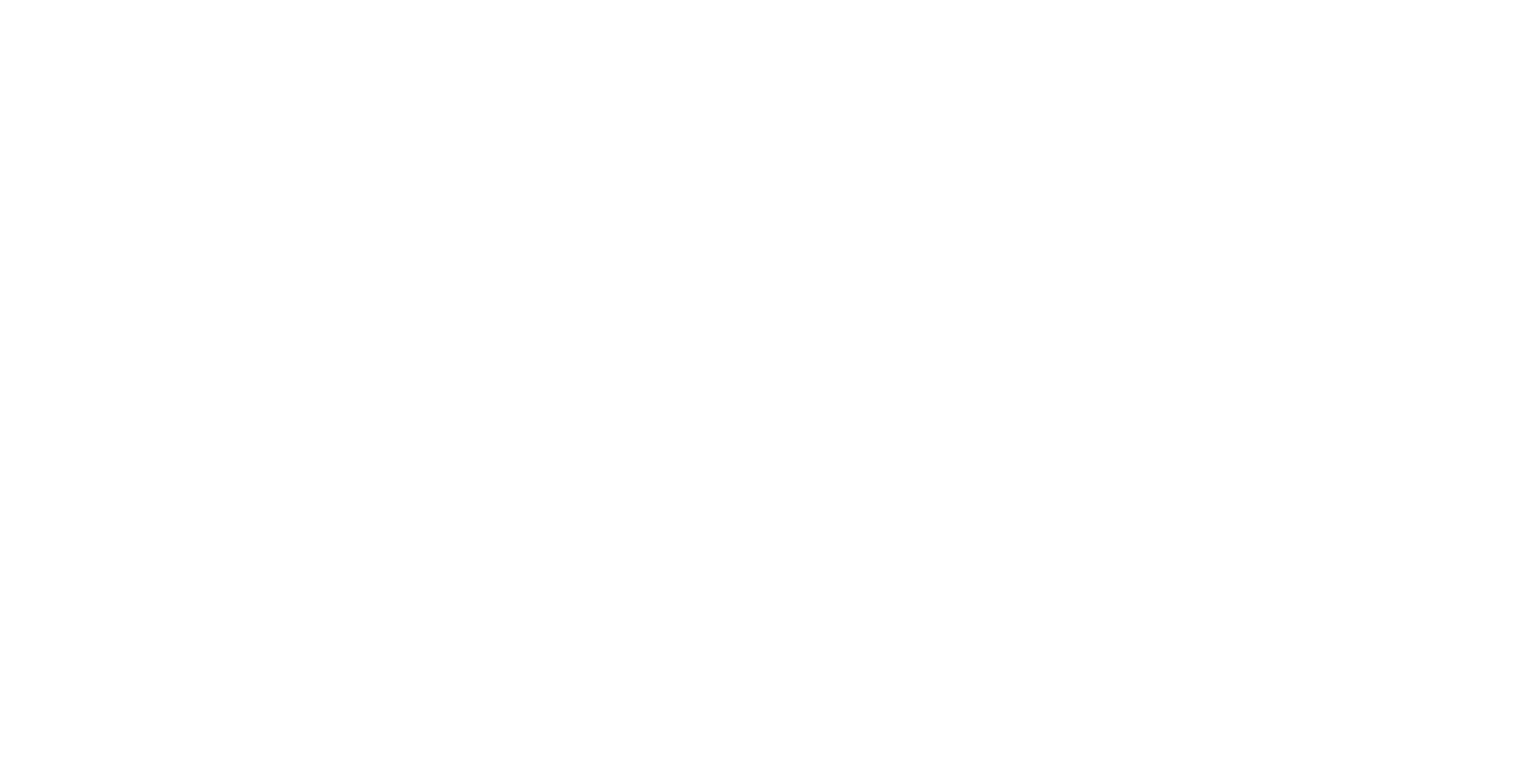 scroll, scrollTop: 0, scrollLeft: 0, axis: both 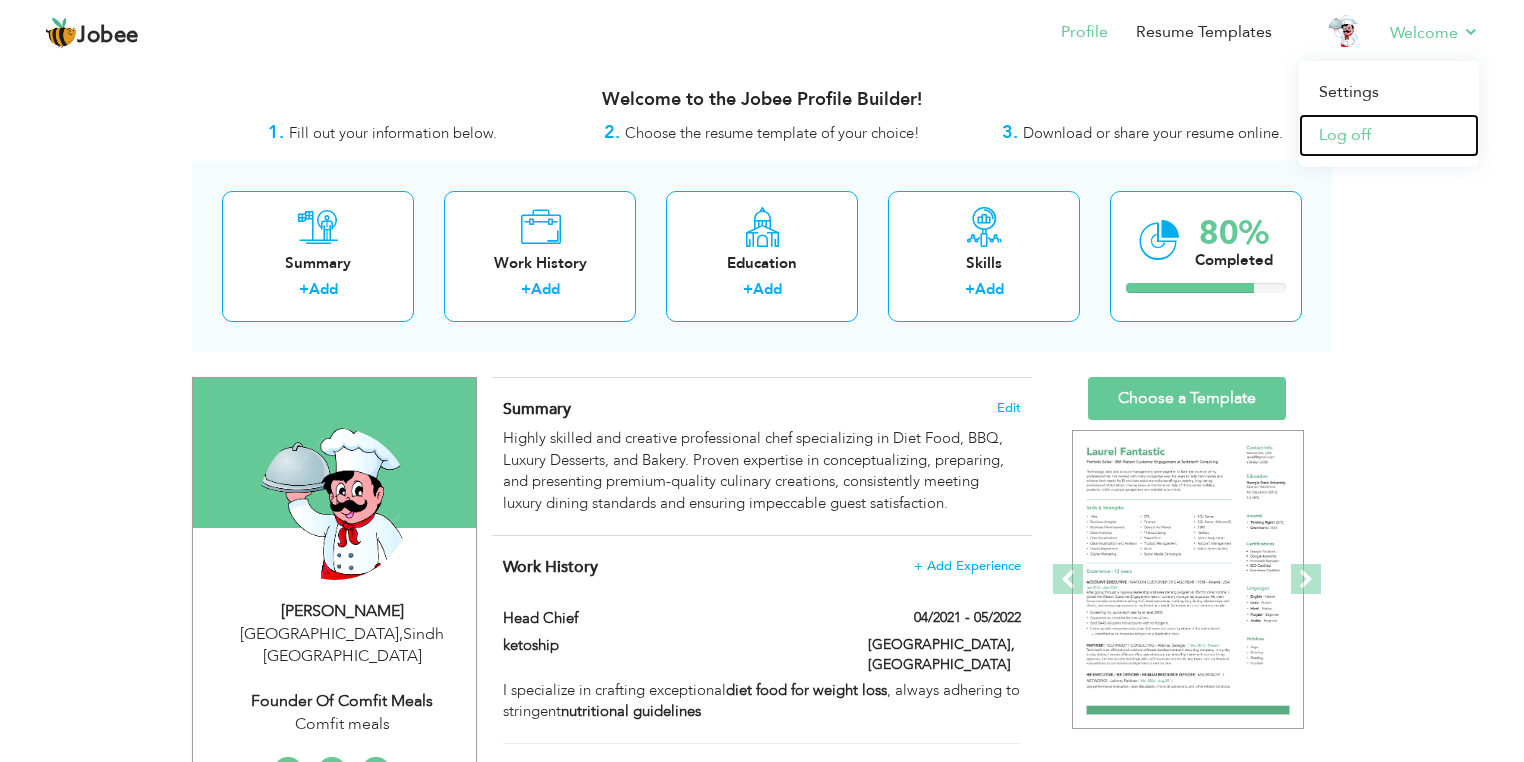 click on "Log off" at bounding box center [1389, 135] 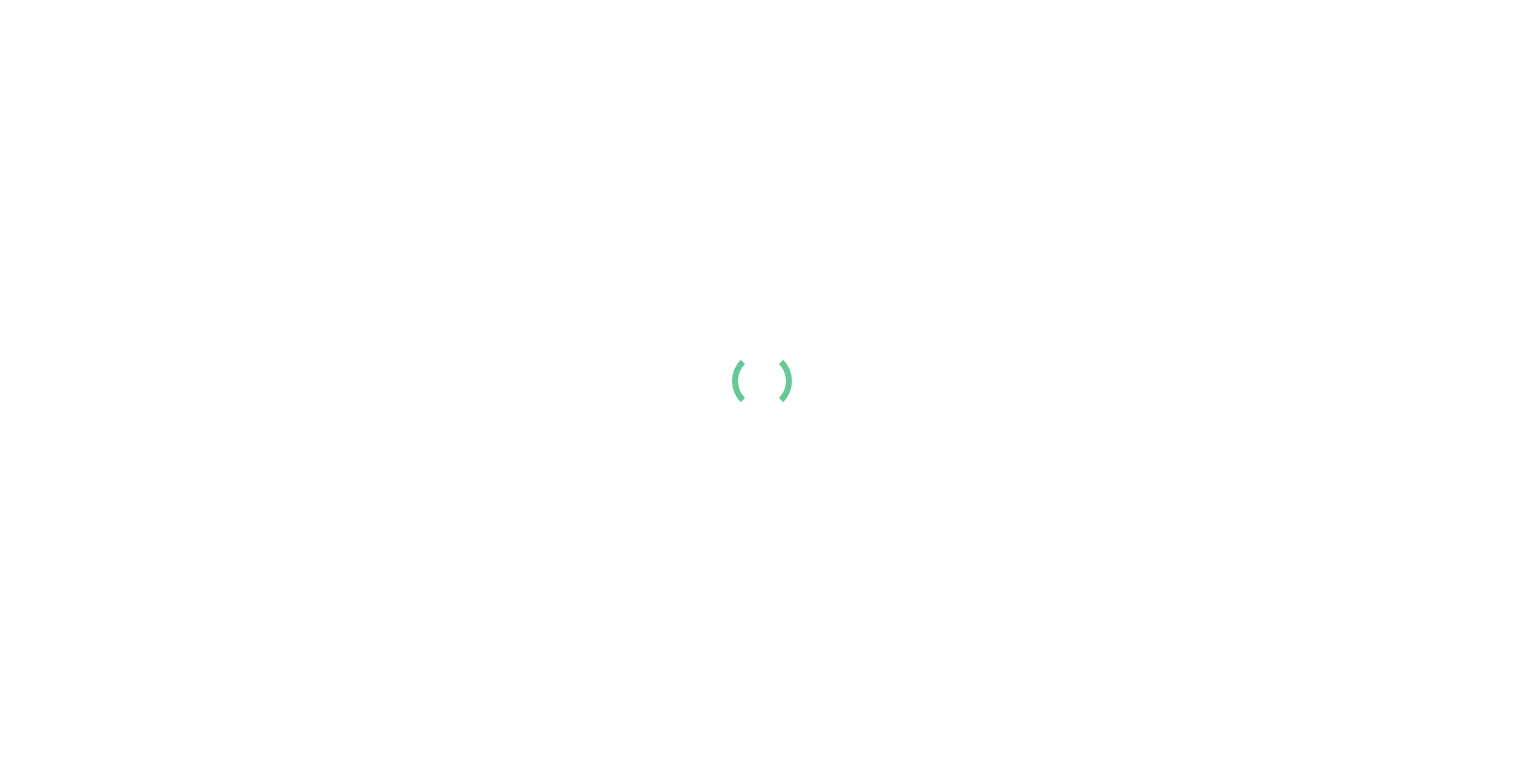 scroll, scrollTop: 0, scrollLeft: 0, axis: both 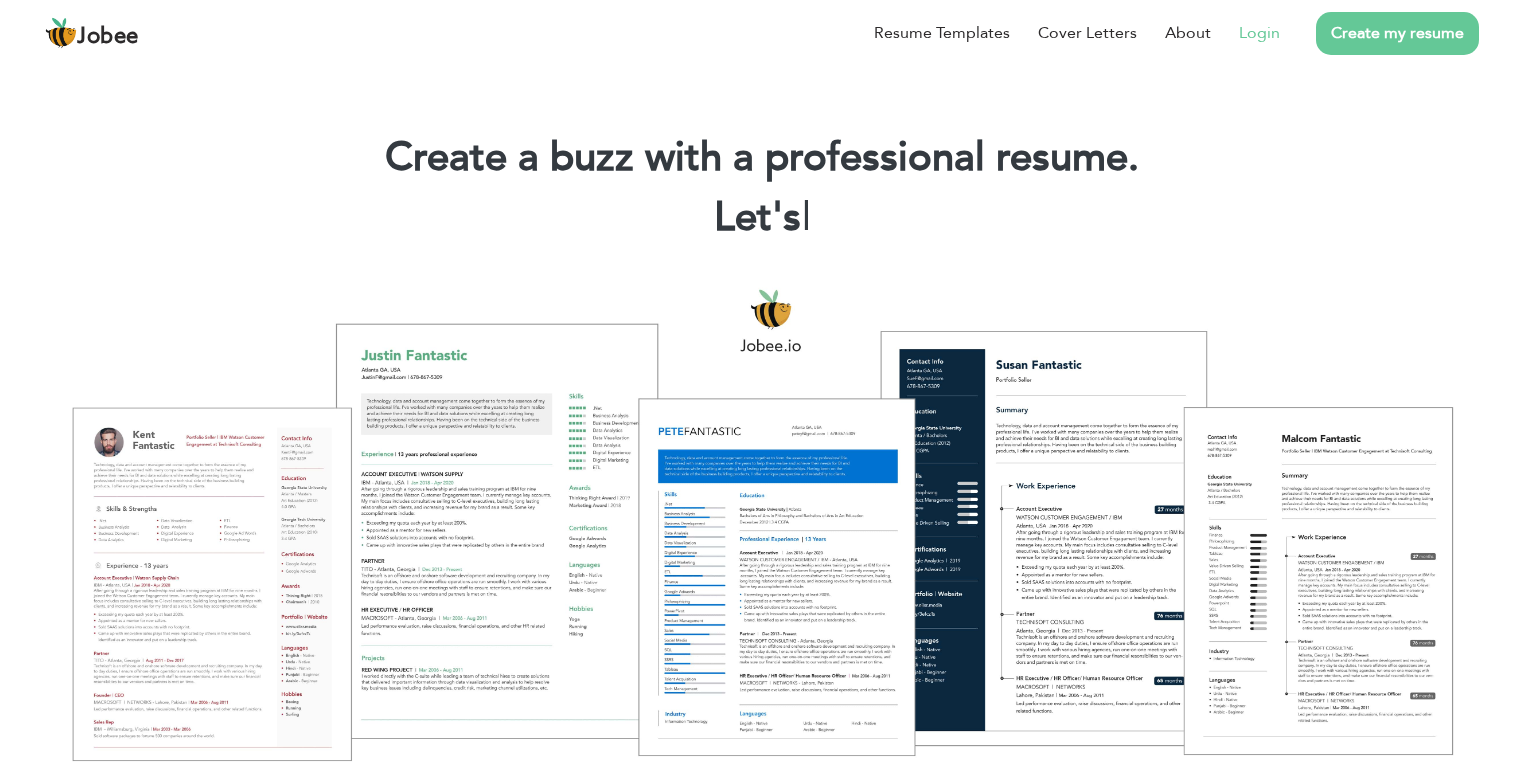 click on "Login" at bounding box center (1259, 33) 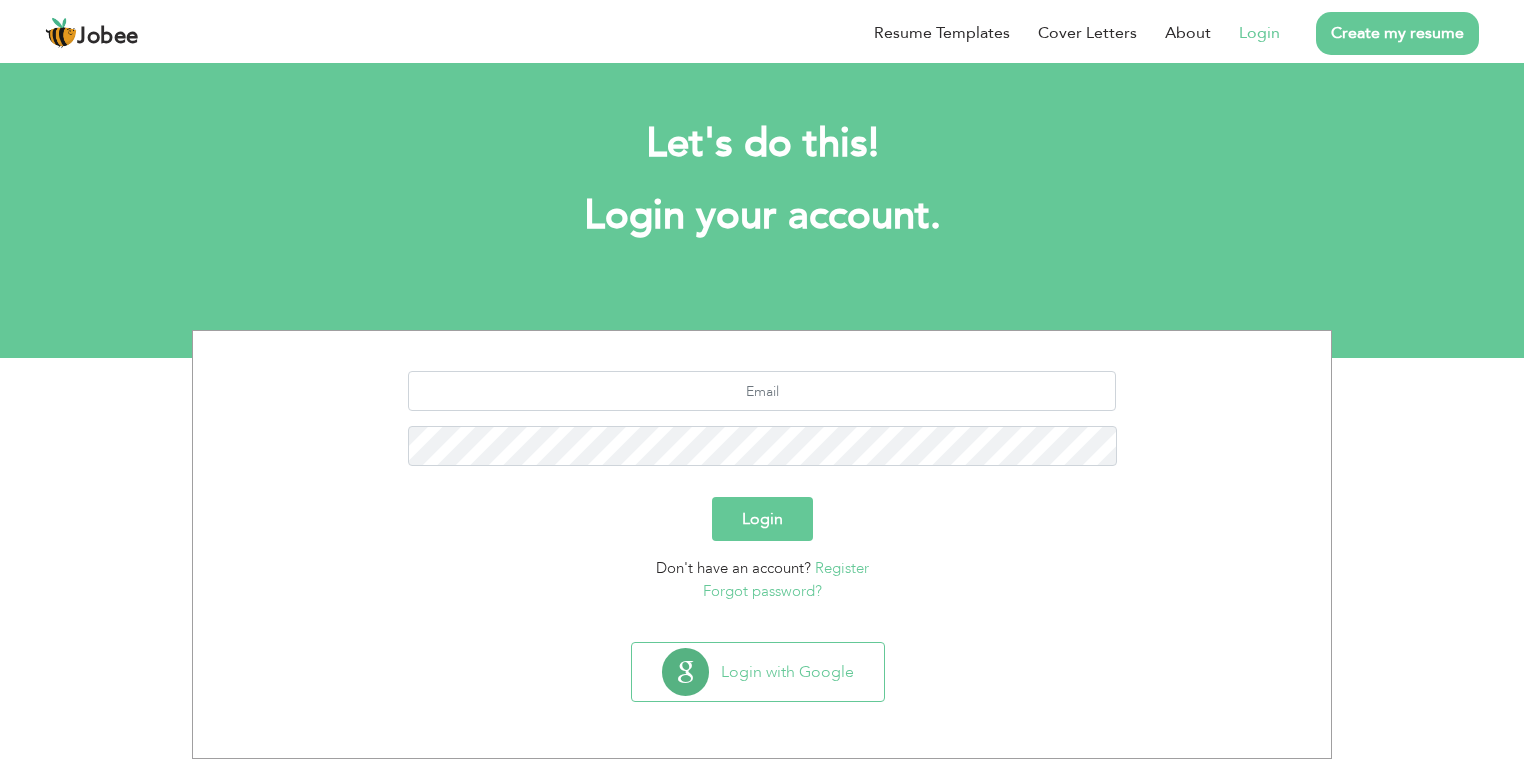 scroll, scrollTop: 0, scrollLeft: 0, axis: both 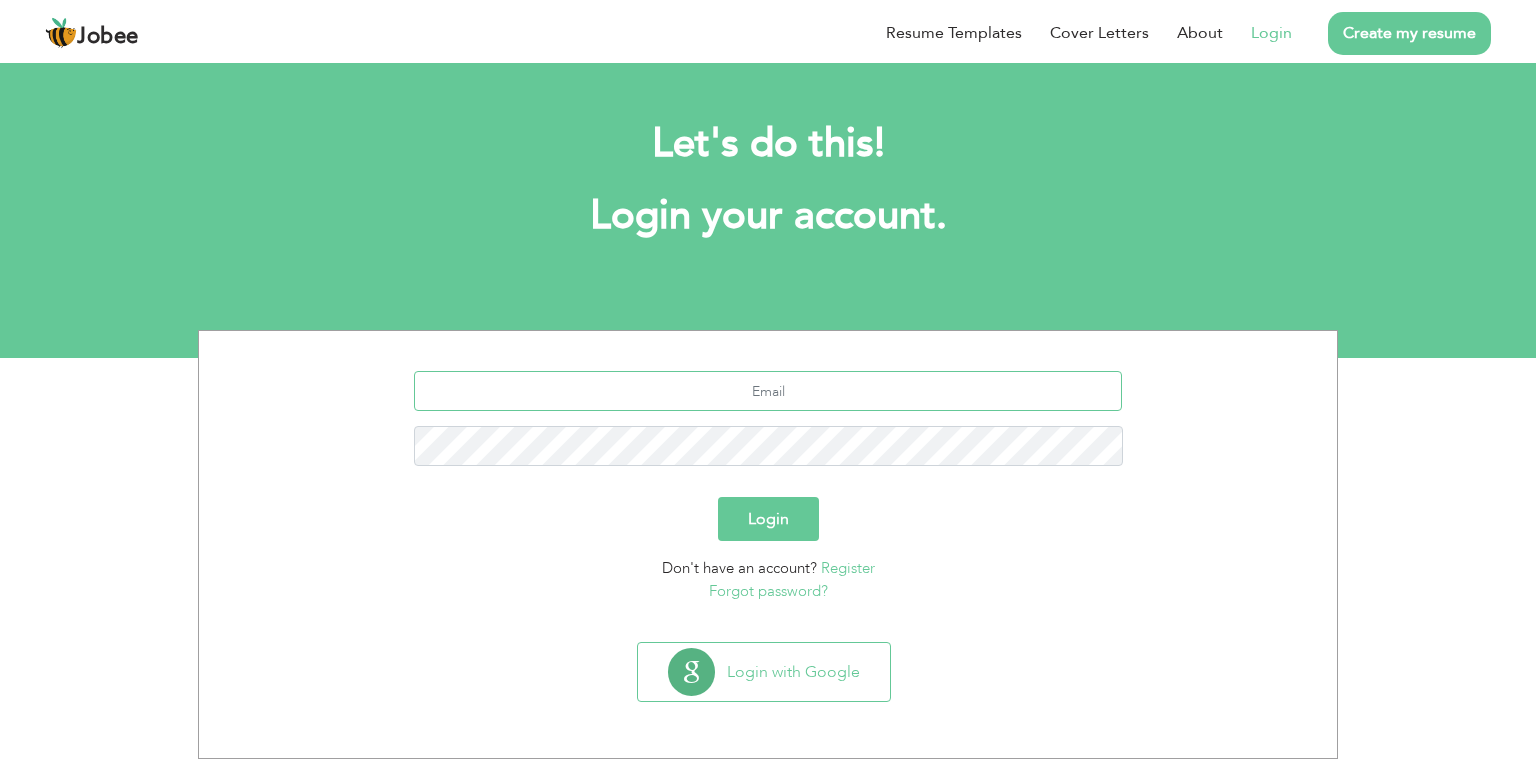 type on "[EMAIL_ADDRESS][DOMAIN_NAME]" 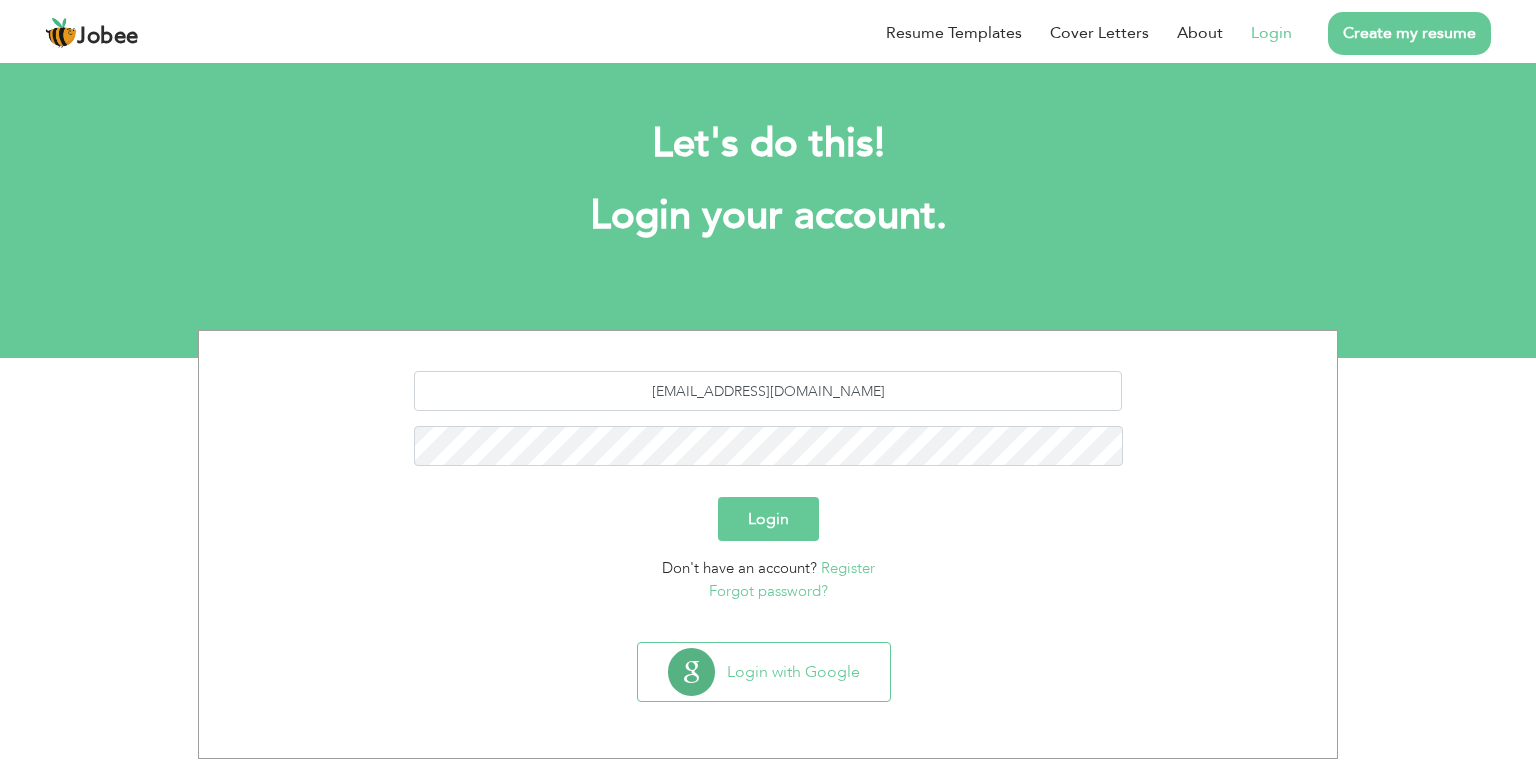 click on "Login" at bounding box center (768, 519) 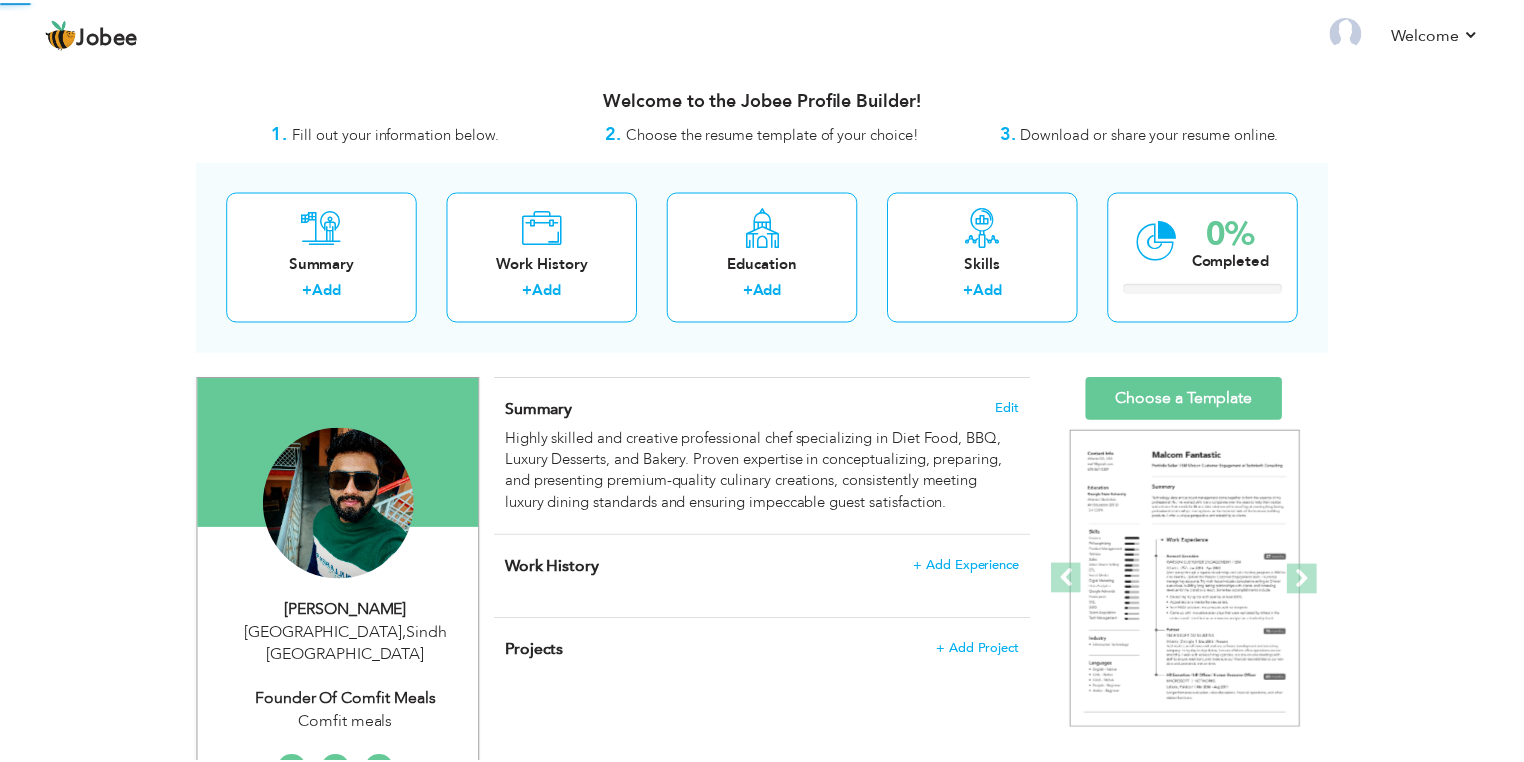 scroll, scrollTop: 0, scrollLeft: 0, axis: both 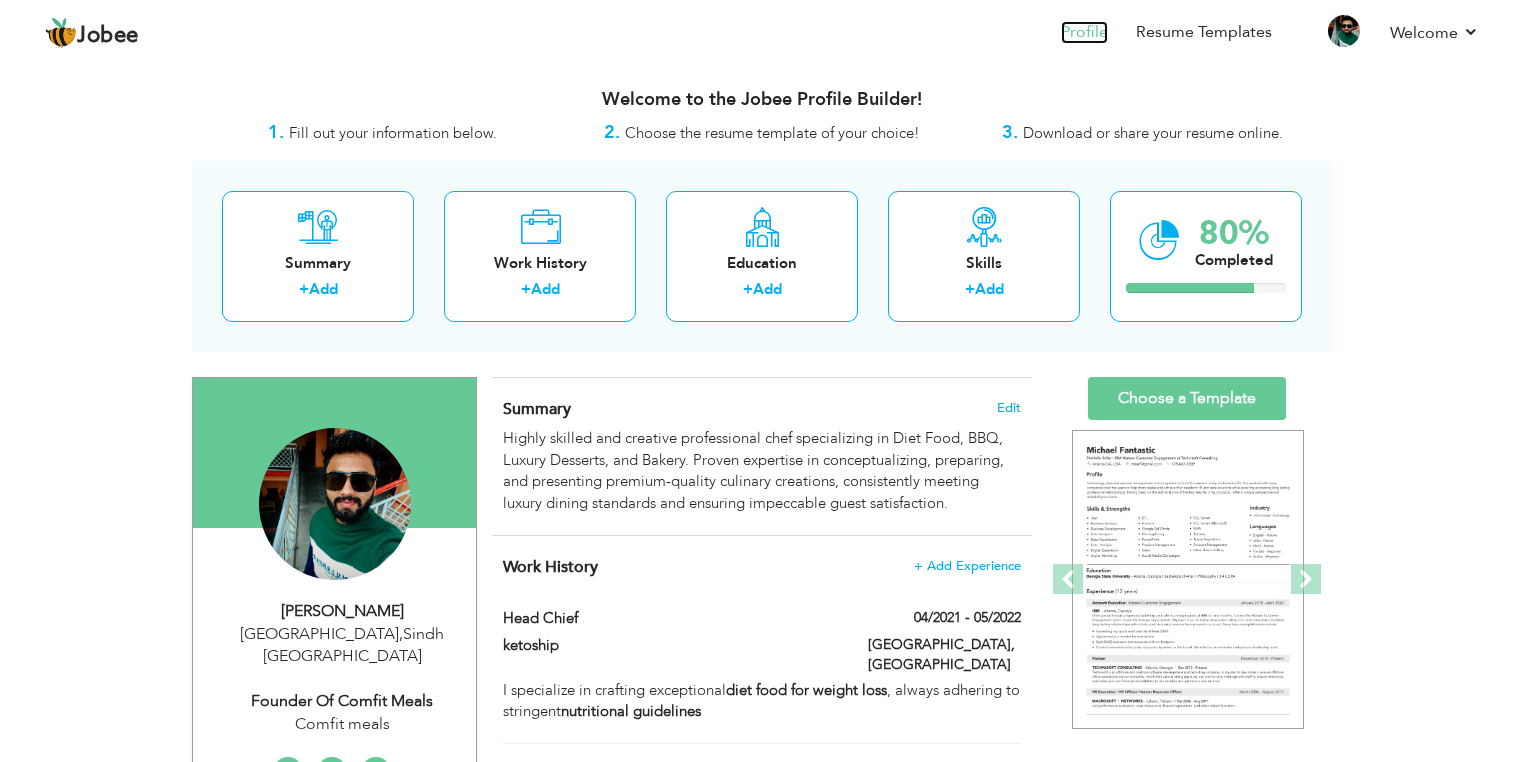 click on "Profile" at bounding box center (1084, 32) 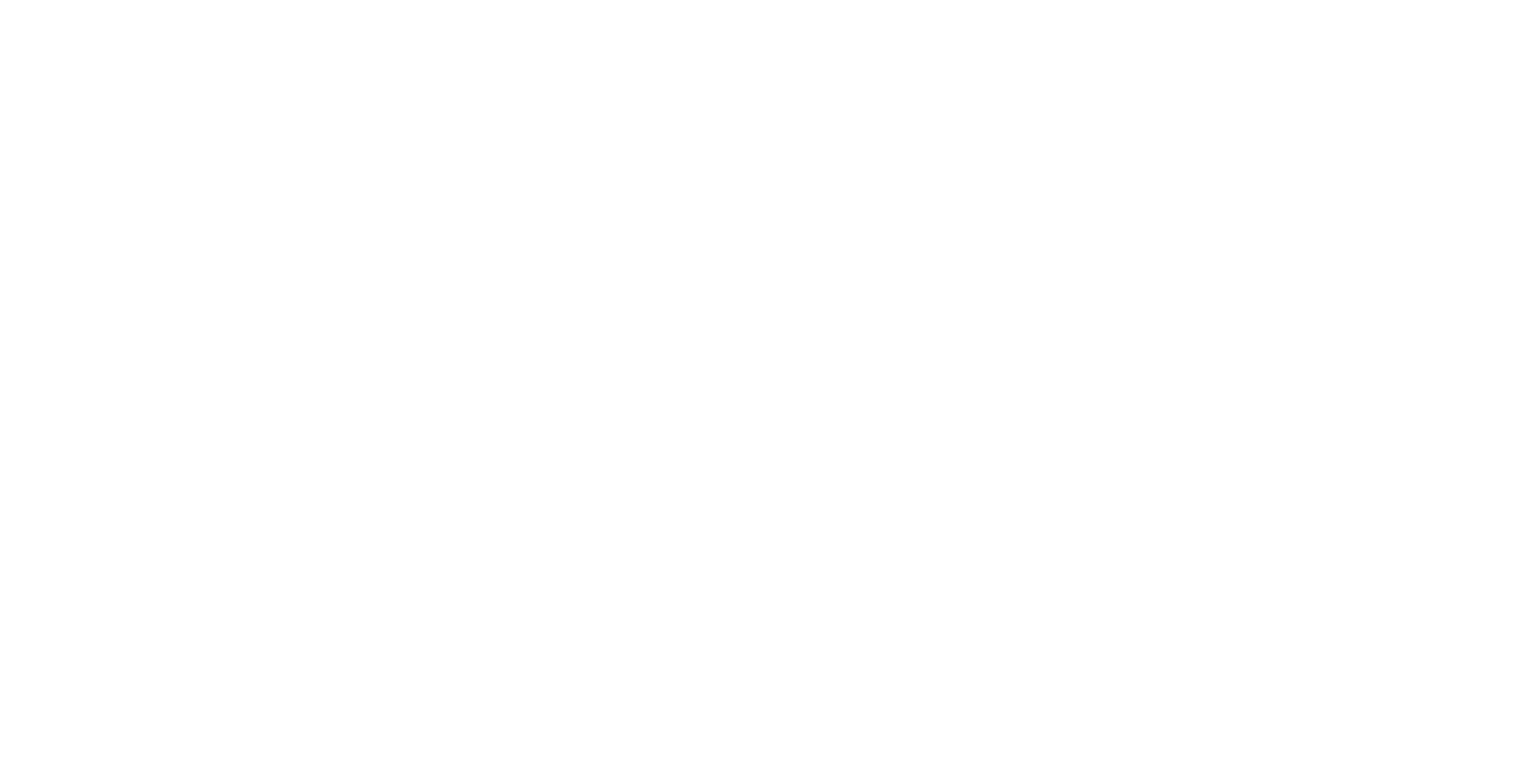 scroll, scrollTop: 0, scrollLeft: 0, axis: both 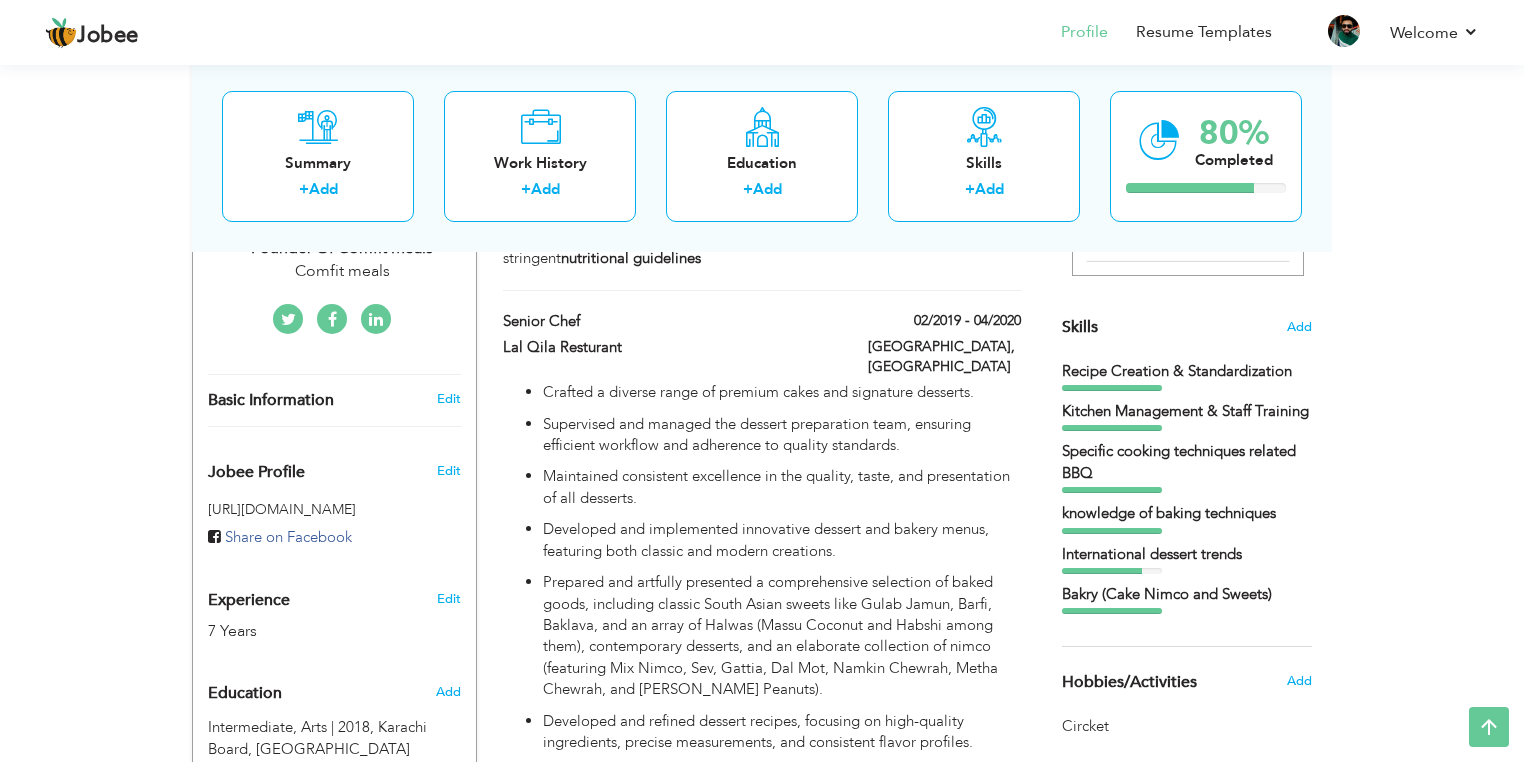 click on "Edit" at bounding box center (452, 466) 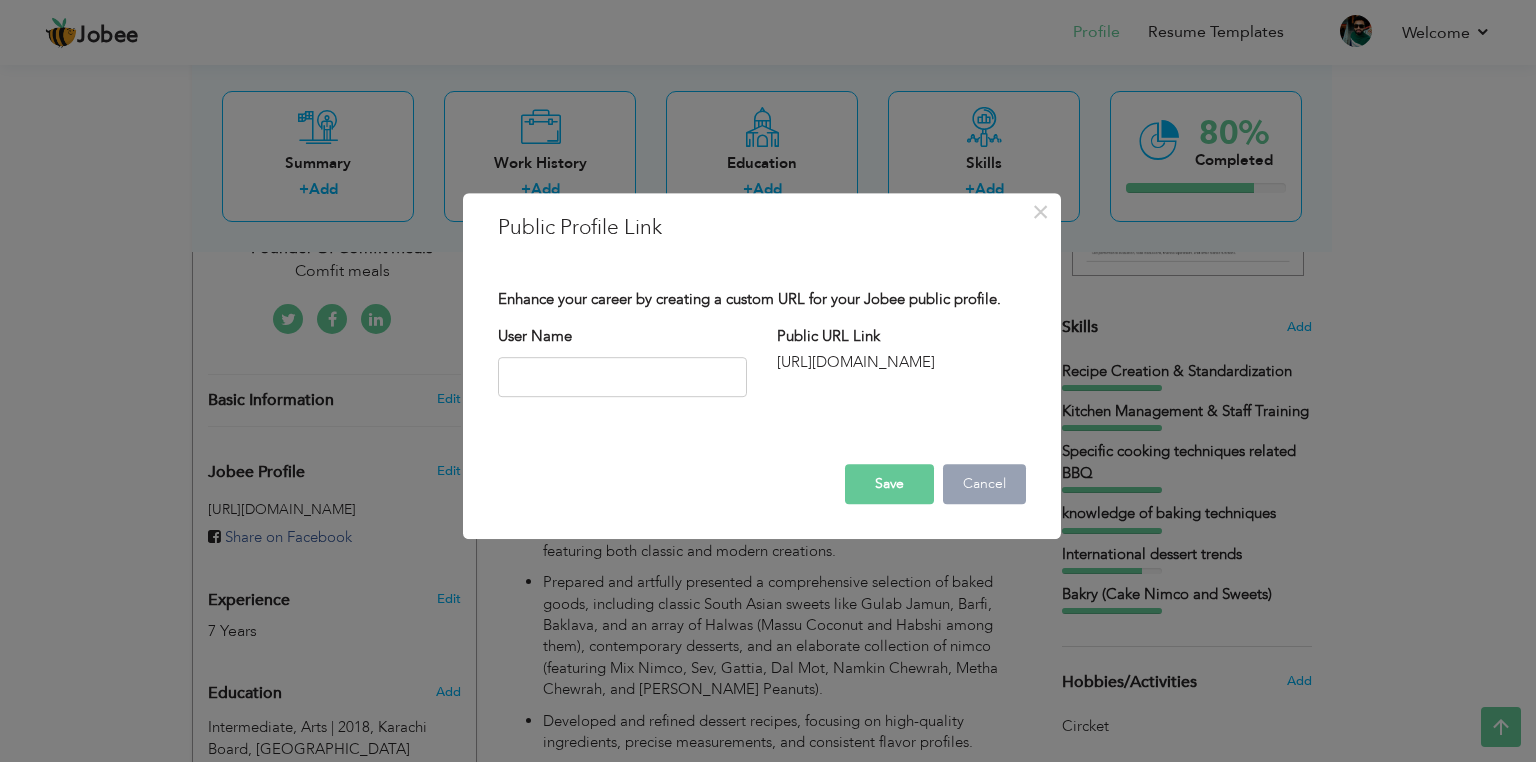 click on "Cancel" at bounding box center (984, 484) 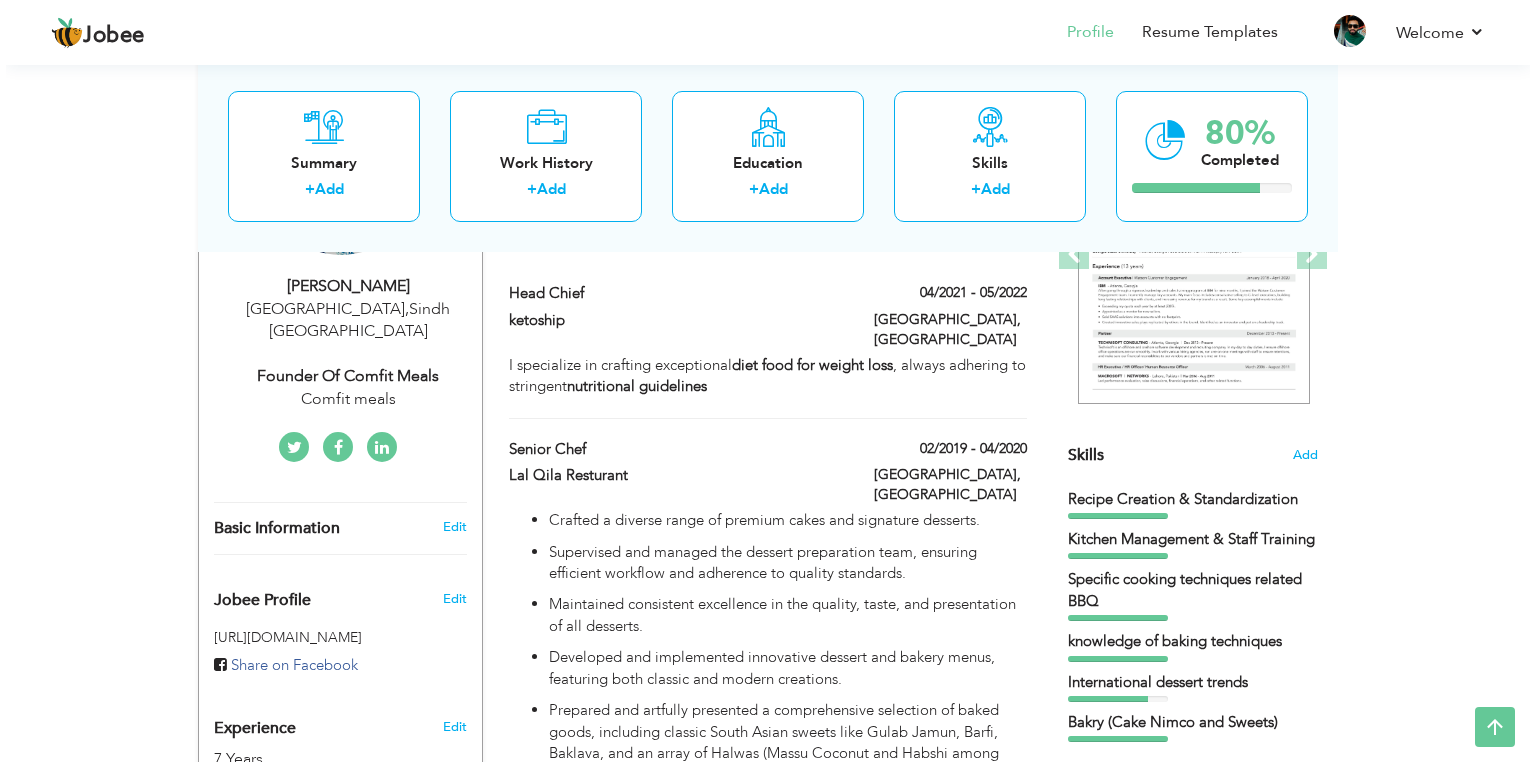 scroll, scrollTop: 320, scrollLeft: 0, axis: vertical 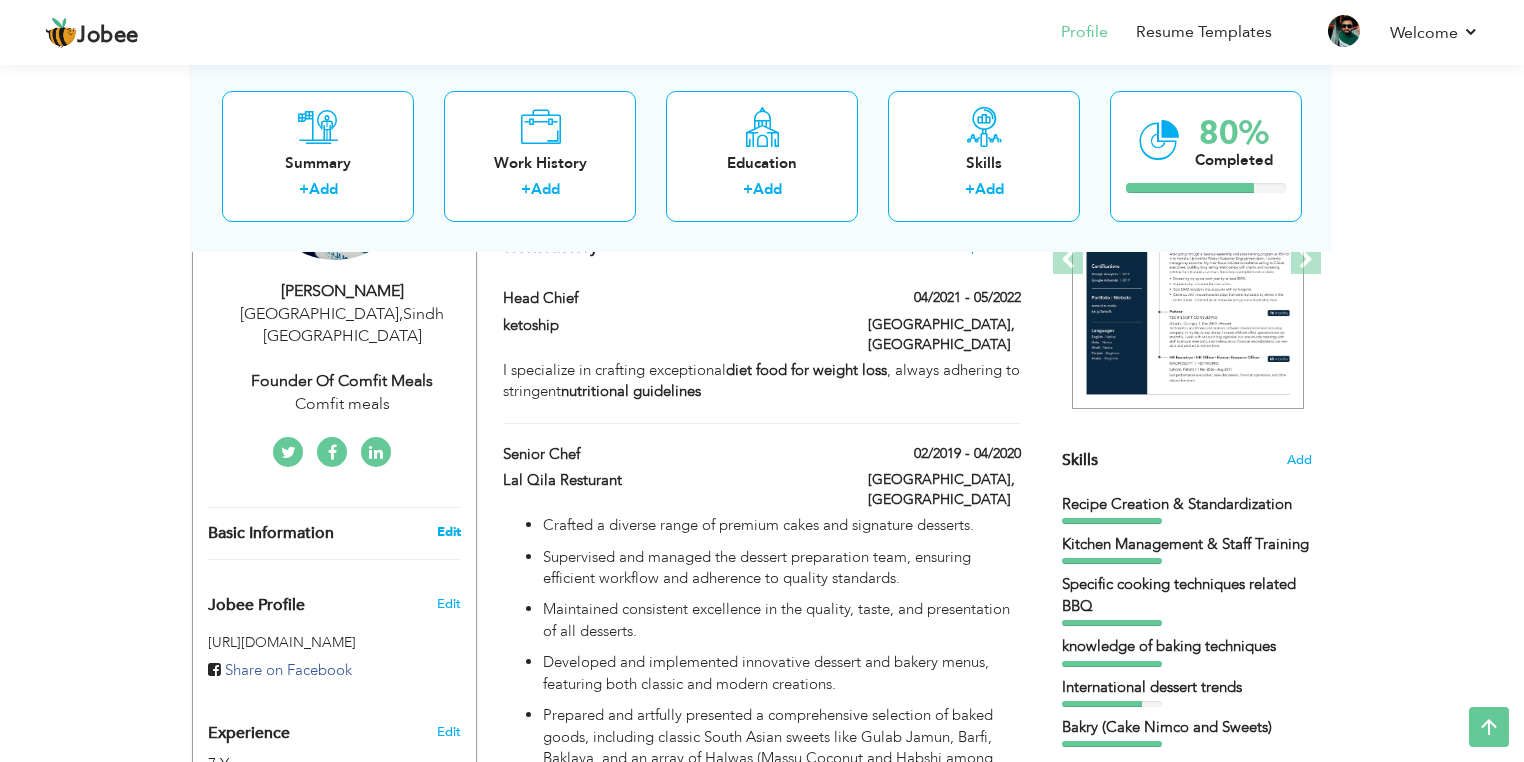 click on "Edit" at bounding box center (449, 532) 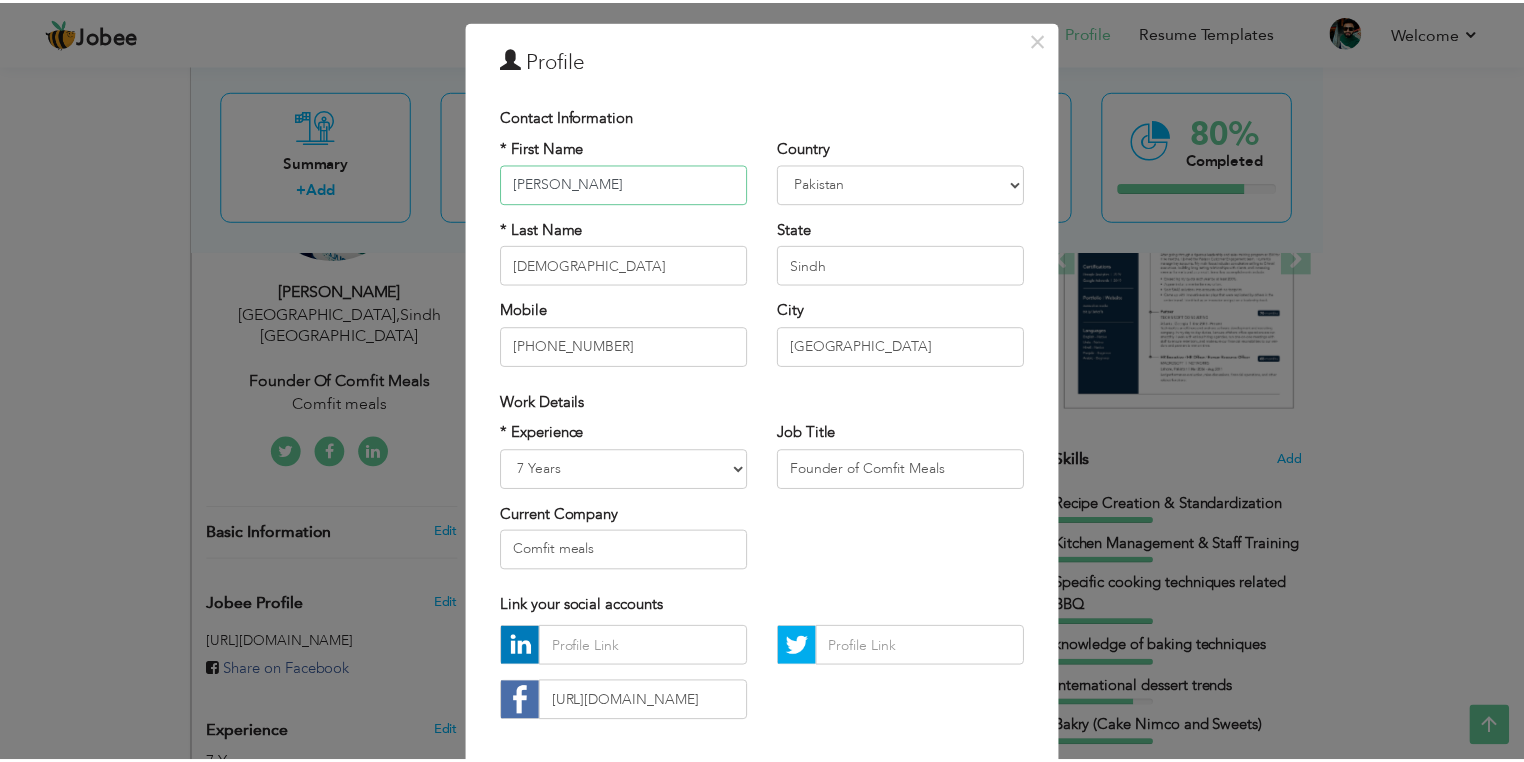 scroll, scrollTop: 45, scrollLeft: 0, axis: vertical 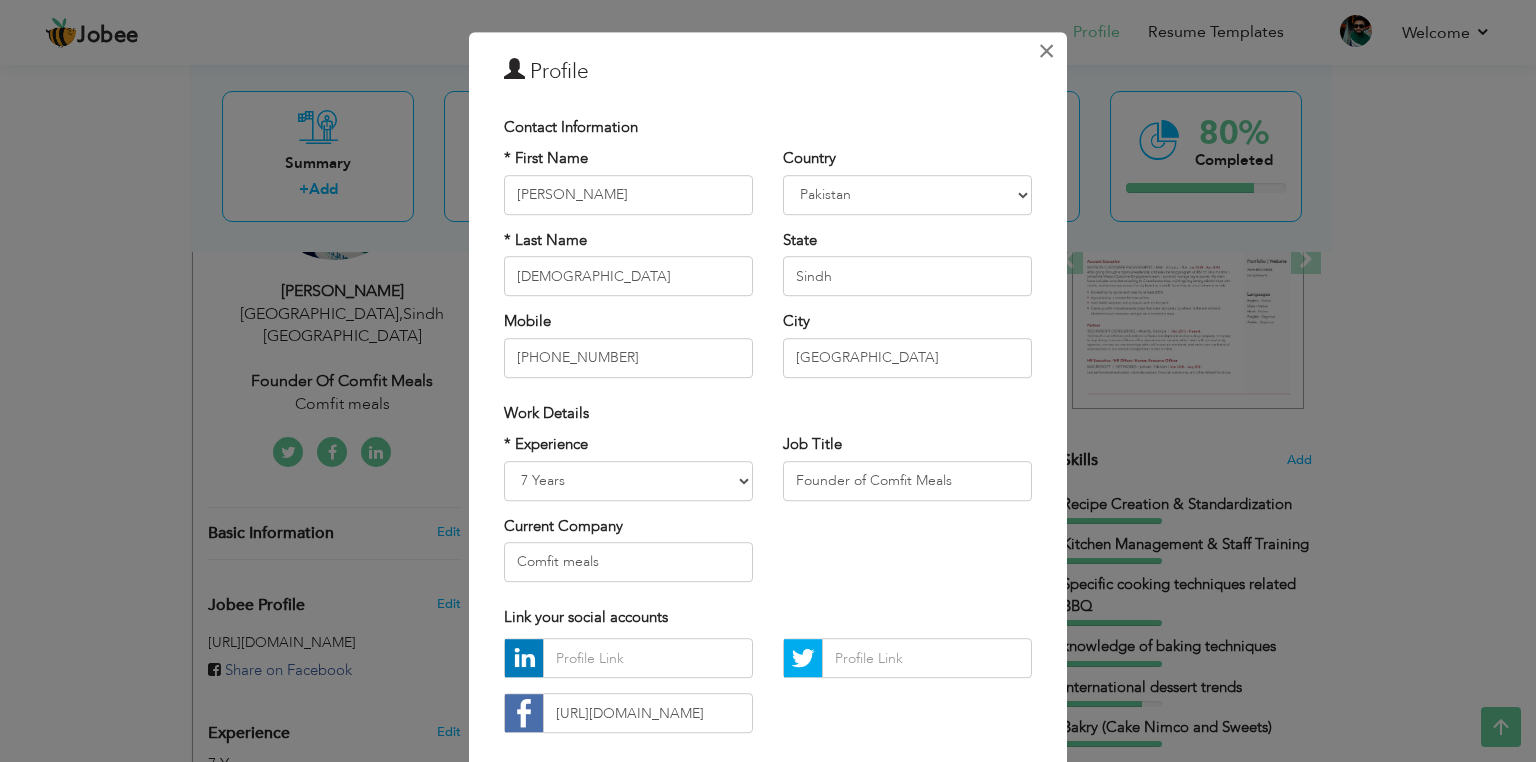 click on "×" at bounding box center [1046, 51] 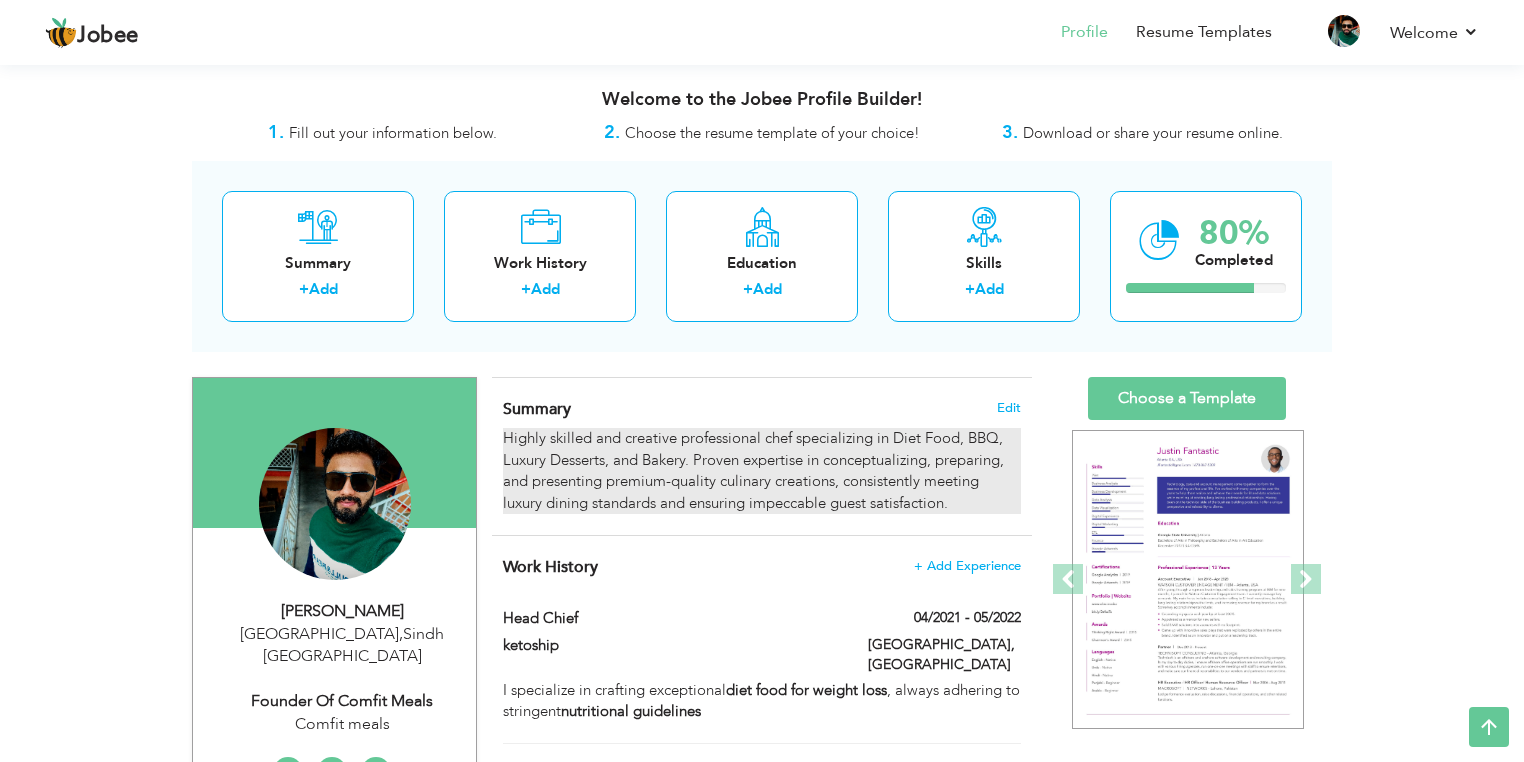 scroll, scrollTop: 0, scrollLeft: 0, axis: both 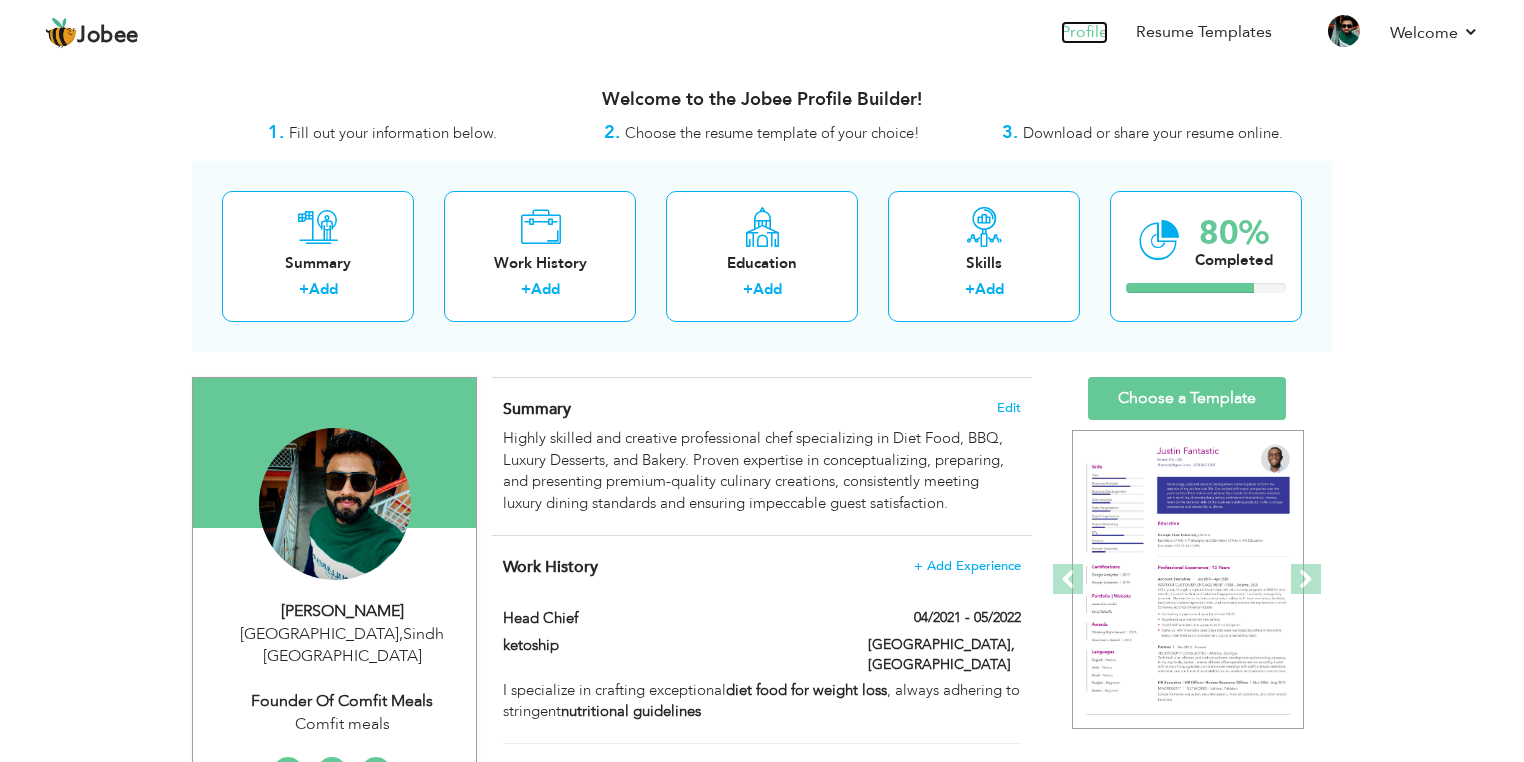 click on "Profile" at bounding box center [1084, 32] 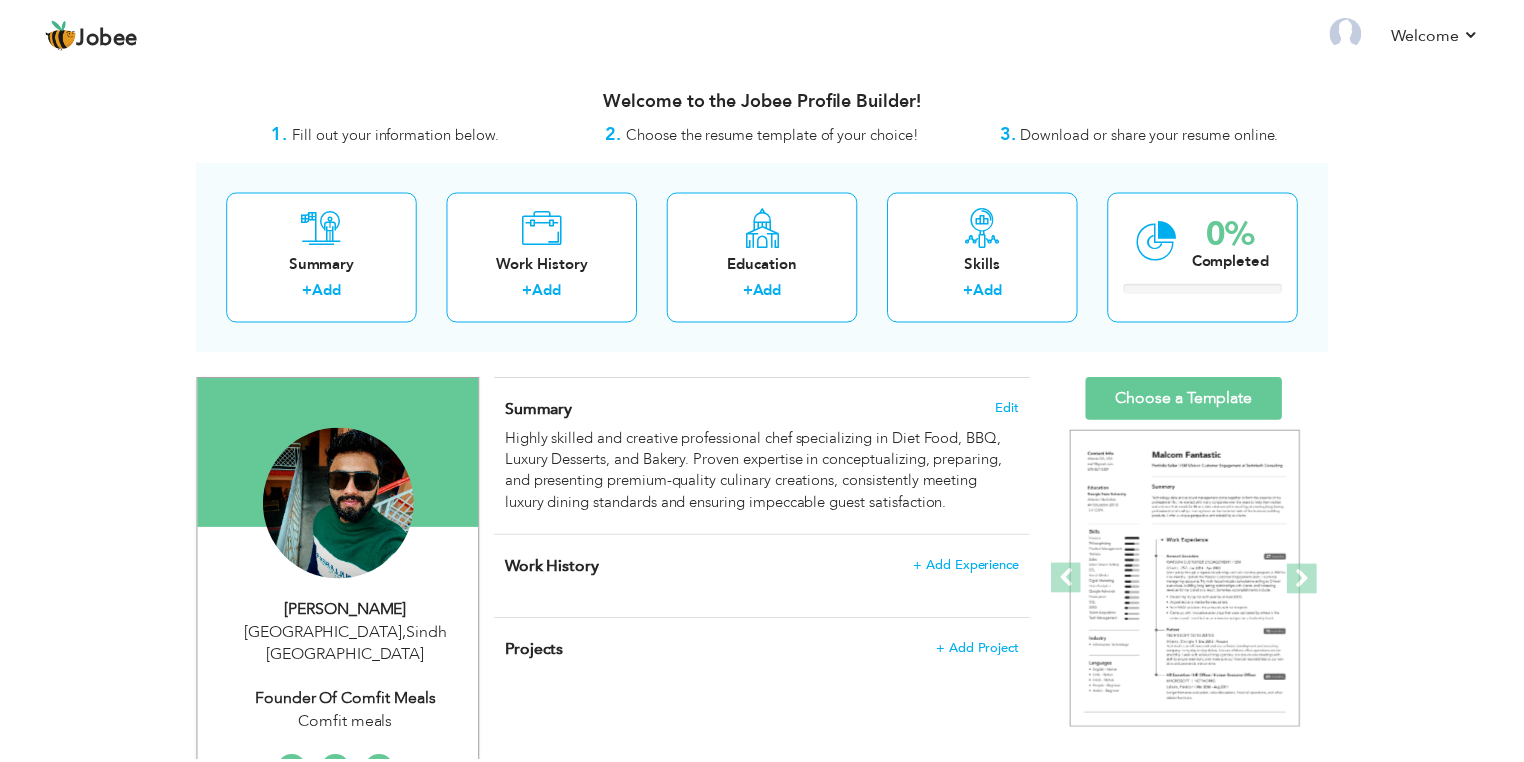 scroll, scrollTop: 0, scrollLeft: 0, axis: both 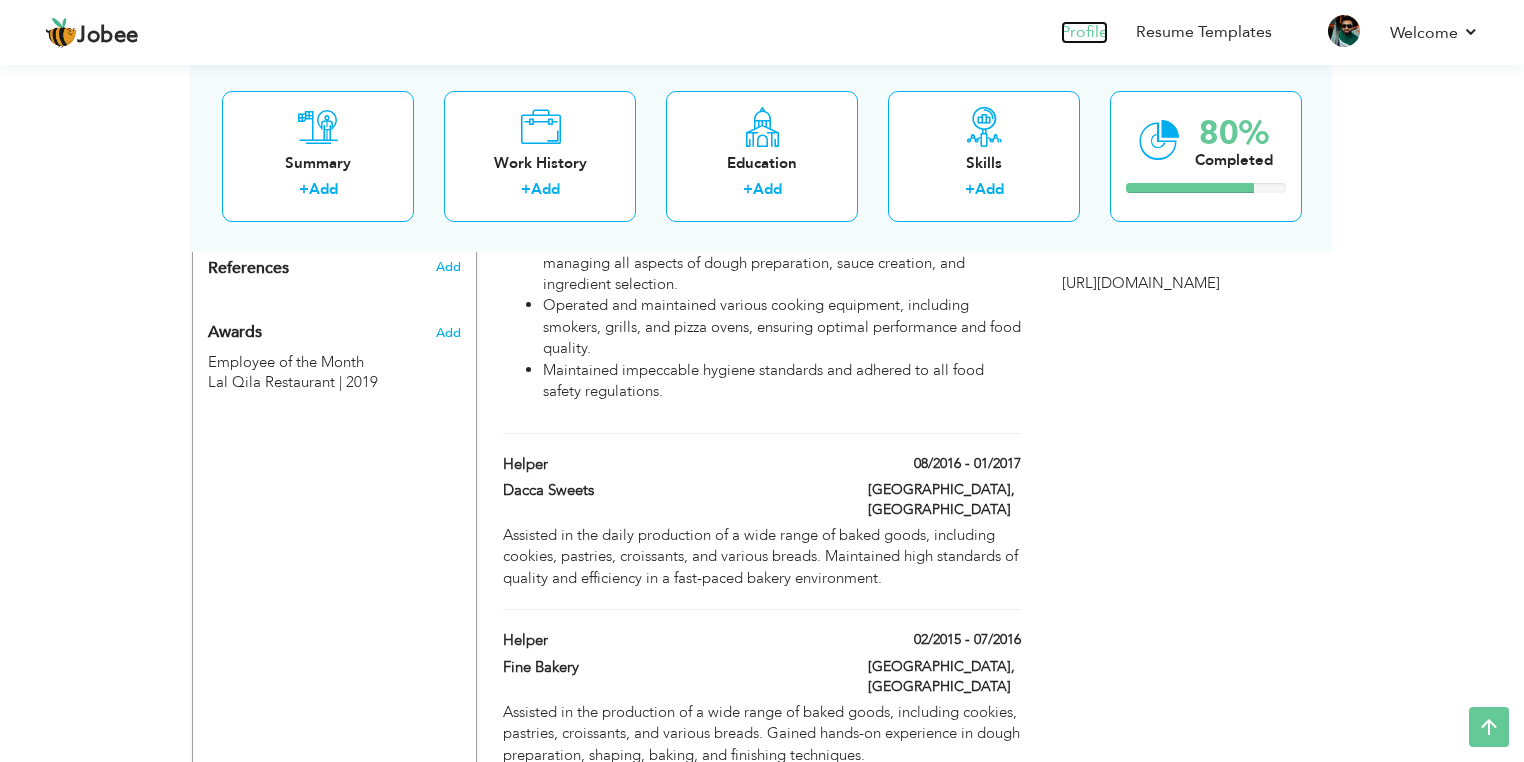 click on "Profile" at bounding box center (1084, 32) 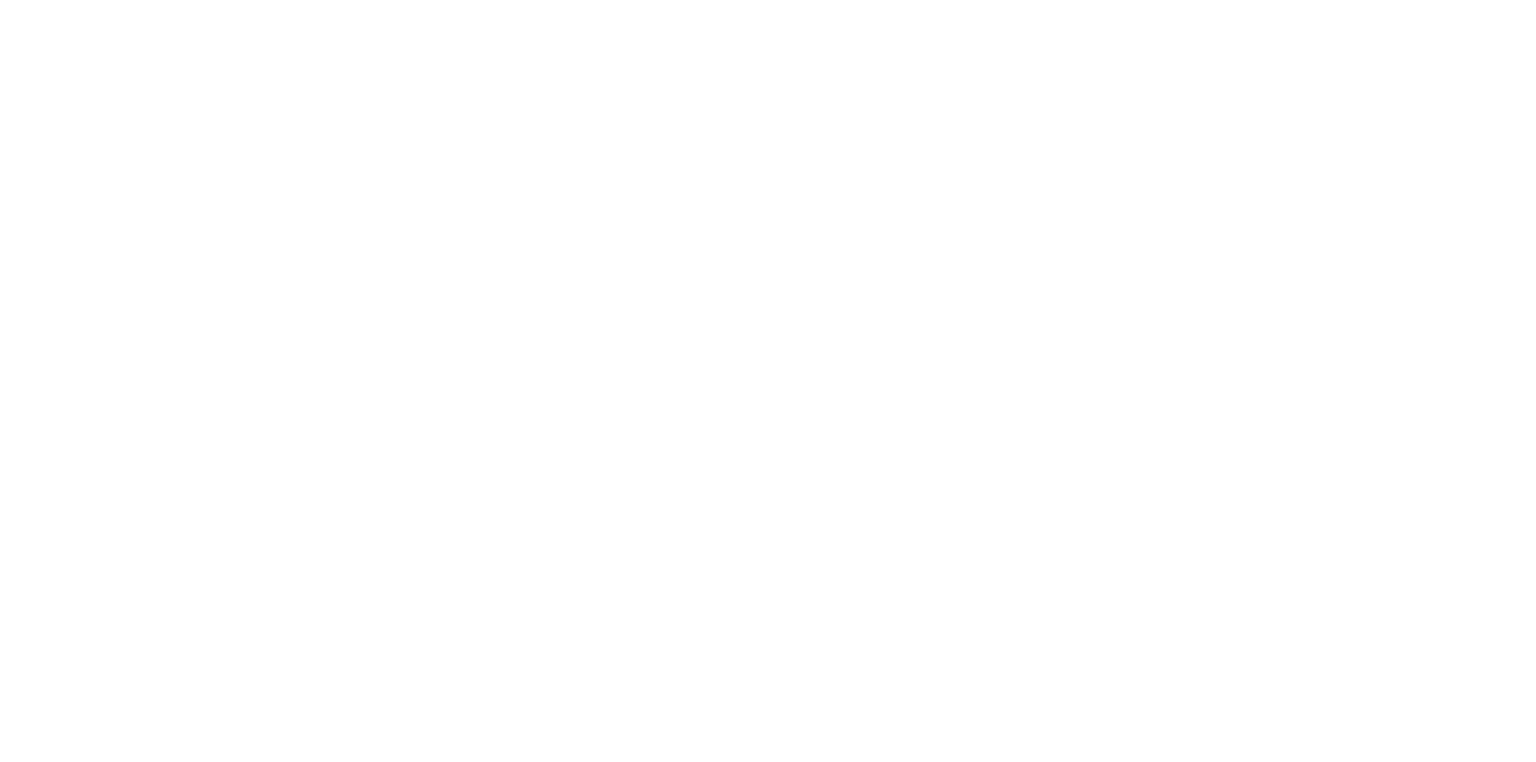 scroll, scrollTop: 0, scrollLeft: 0, axis: both 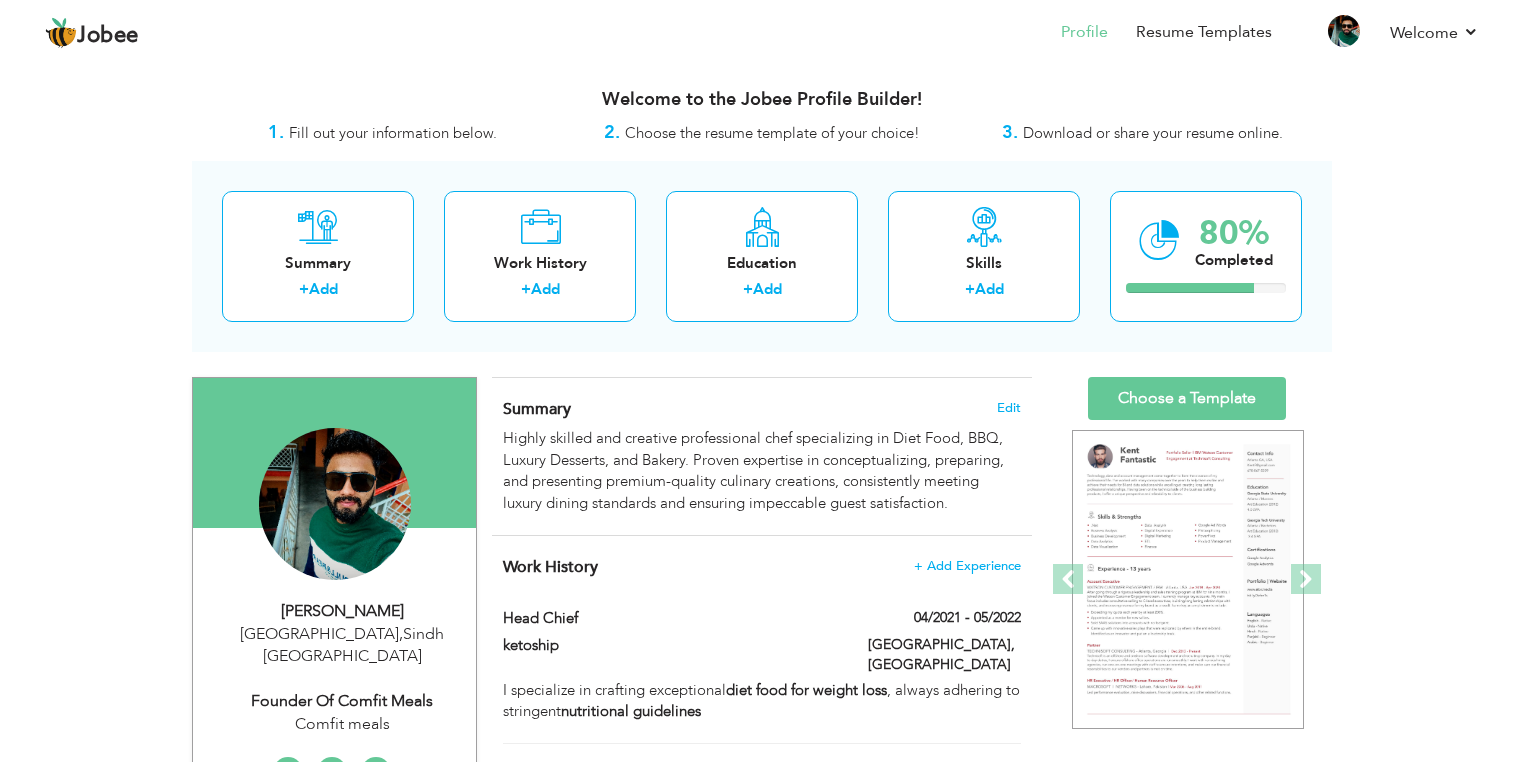 click on "Fill out your information below." at bounding box center [393, 133] 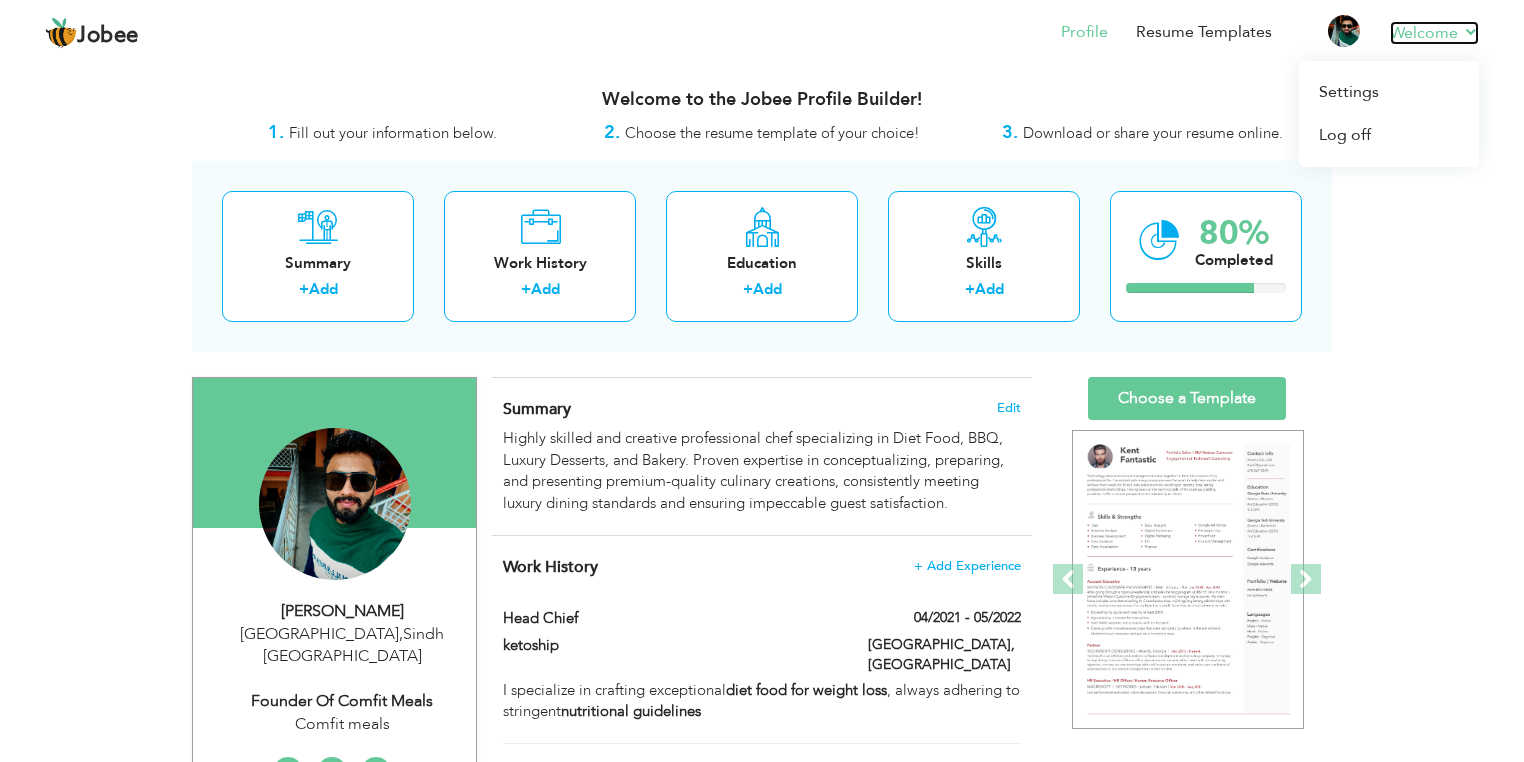 click on "Welcome" at bounding box center (1434, 33) 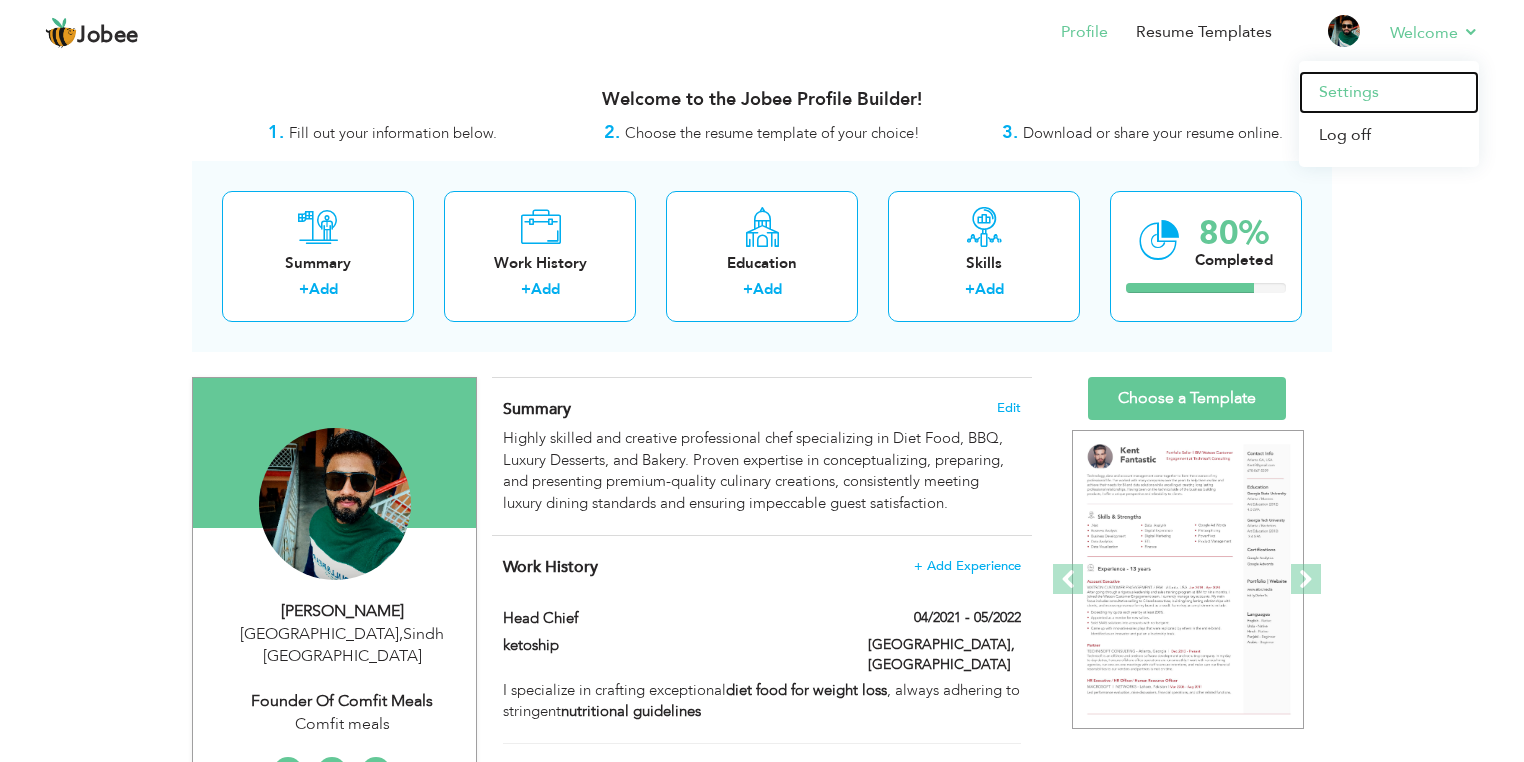 click on "Settings" at bounding box center (1389, 92) 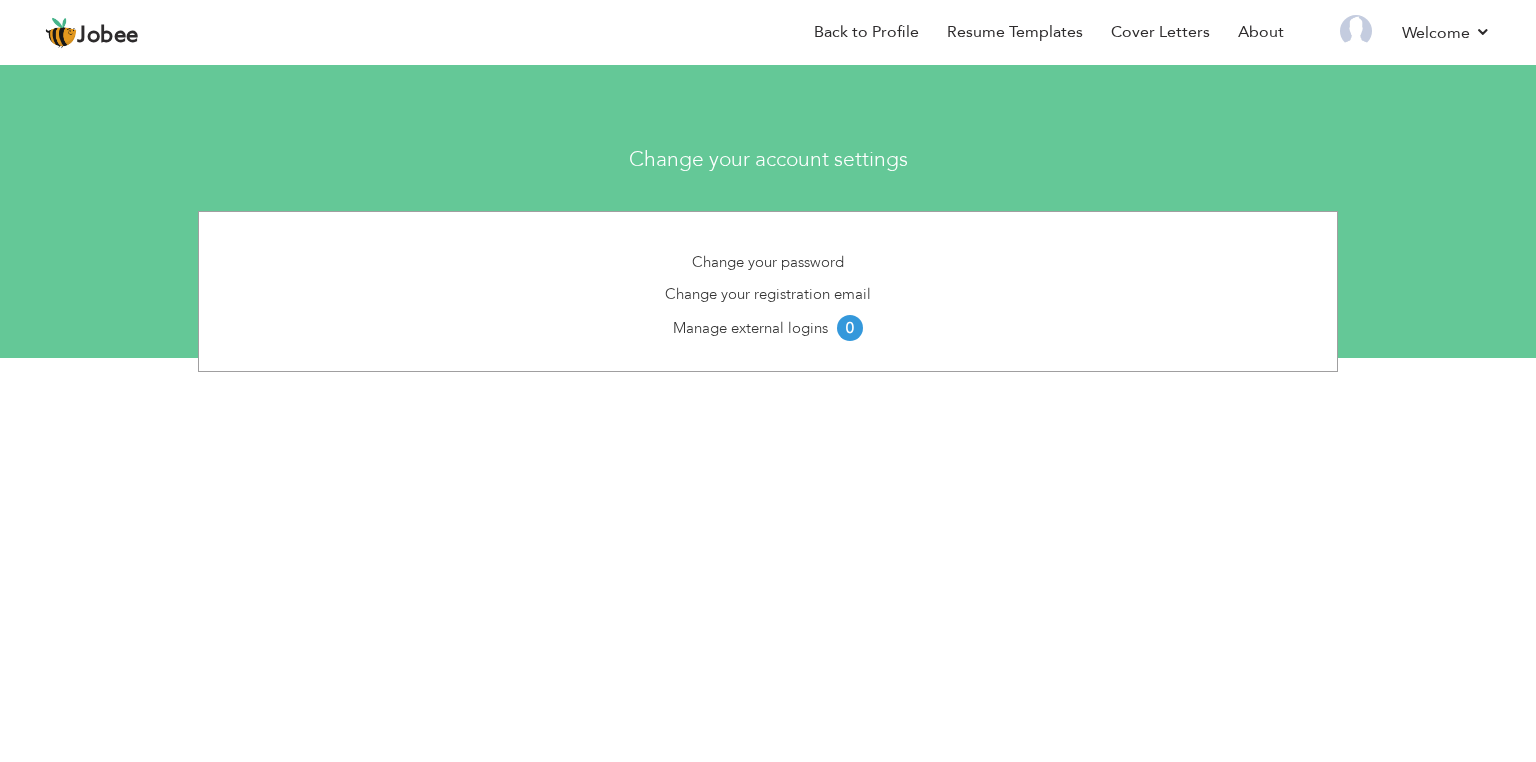 scroll, scrollTop: 0, scrollLeft: 0, axis: both 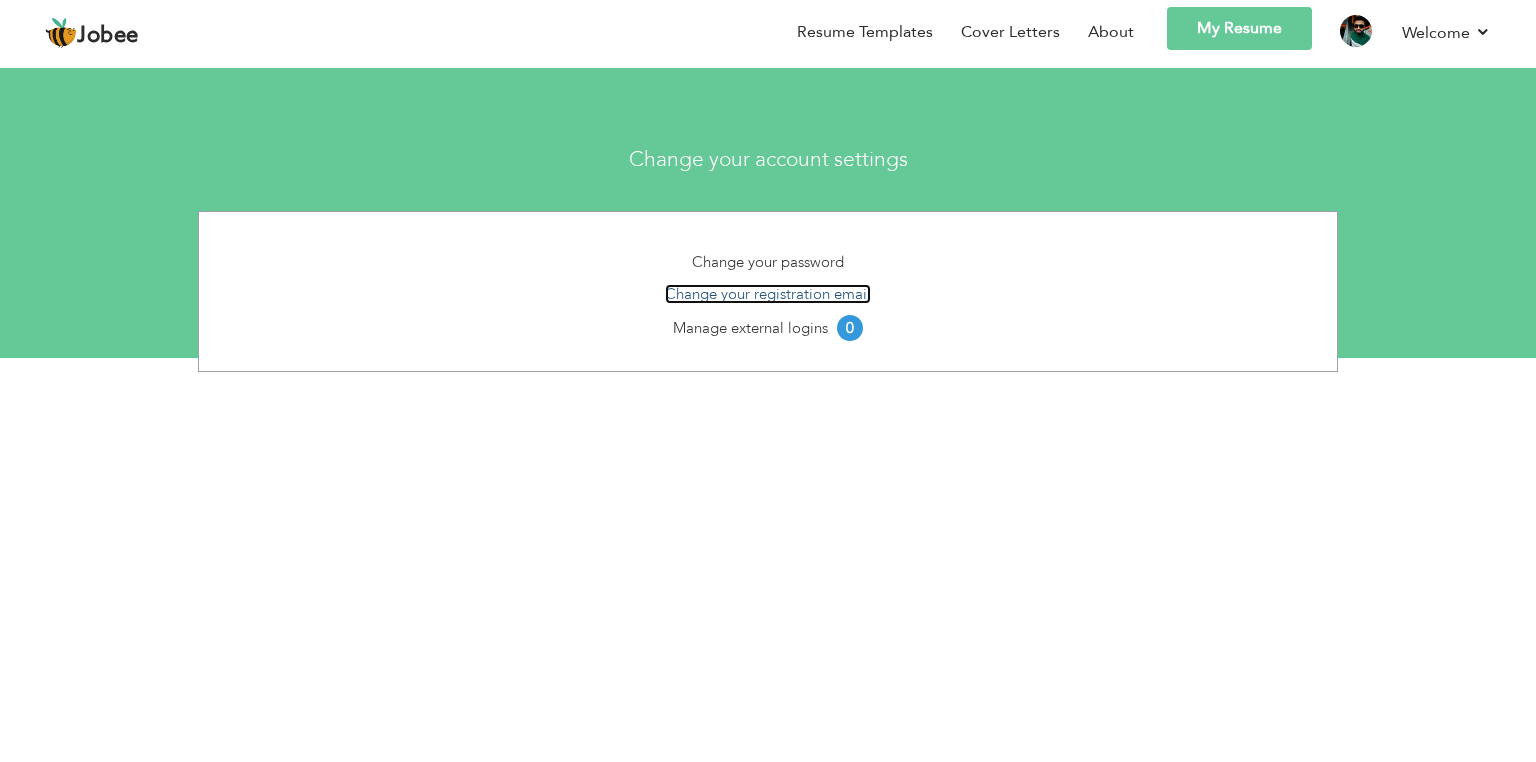 click on "Change your registration email" at bounding box center [768, 294] 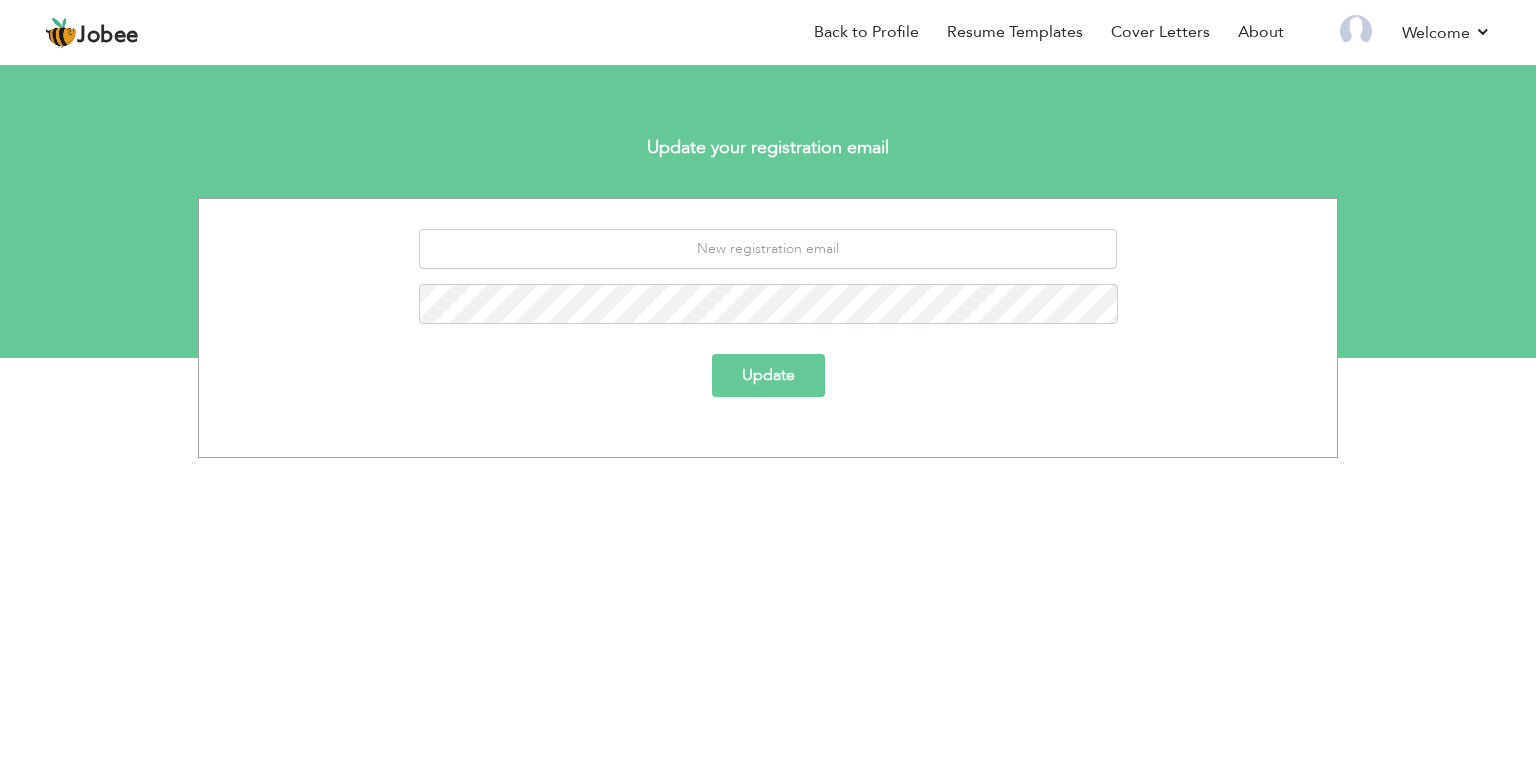 scroll, scrollTop: 0, scrollLeft: 0, axis: both 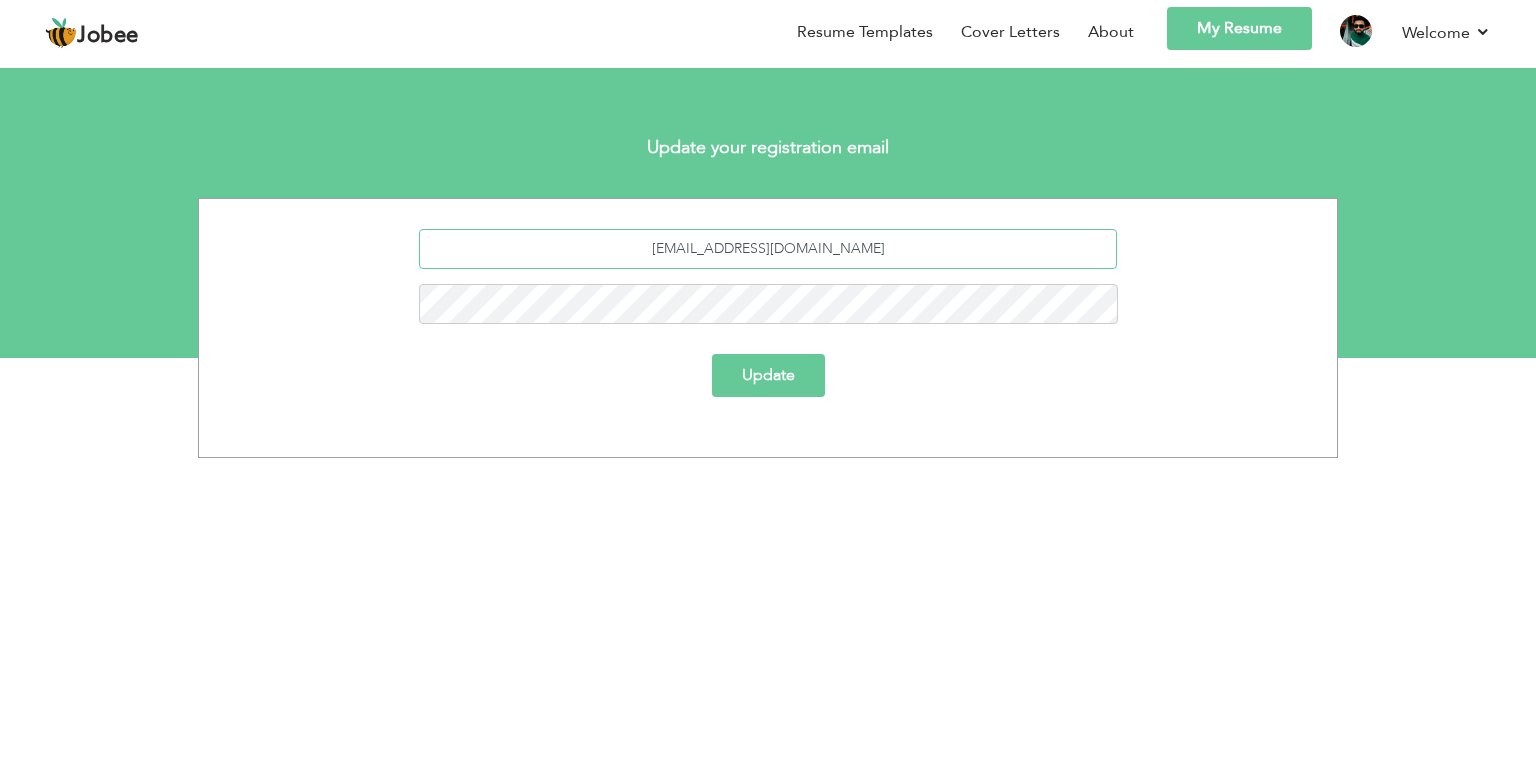 drag, startPoint x: 801, startPoint y: 247, endPoint x: 847, endPoint y: 277, distance: 54.91812 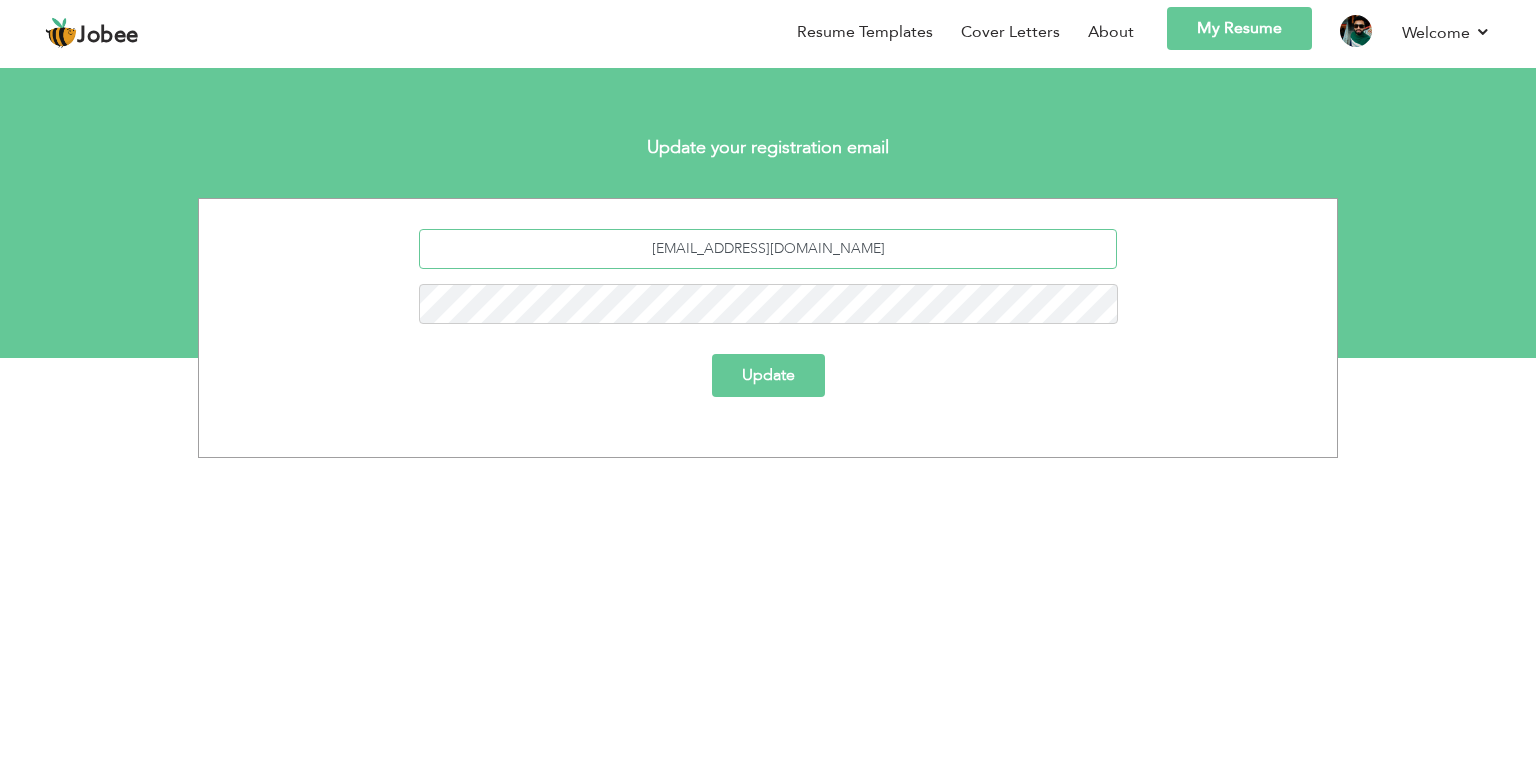 type on "[EMAIL_ADDRESS][DOMAIN_NAME]" 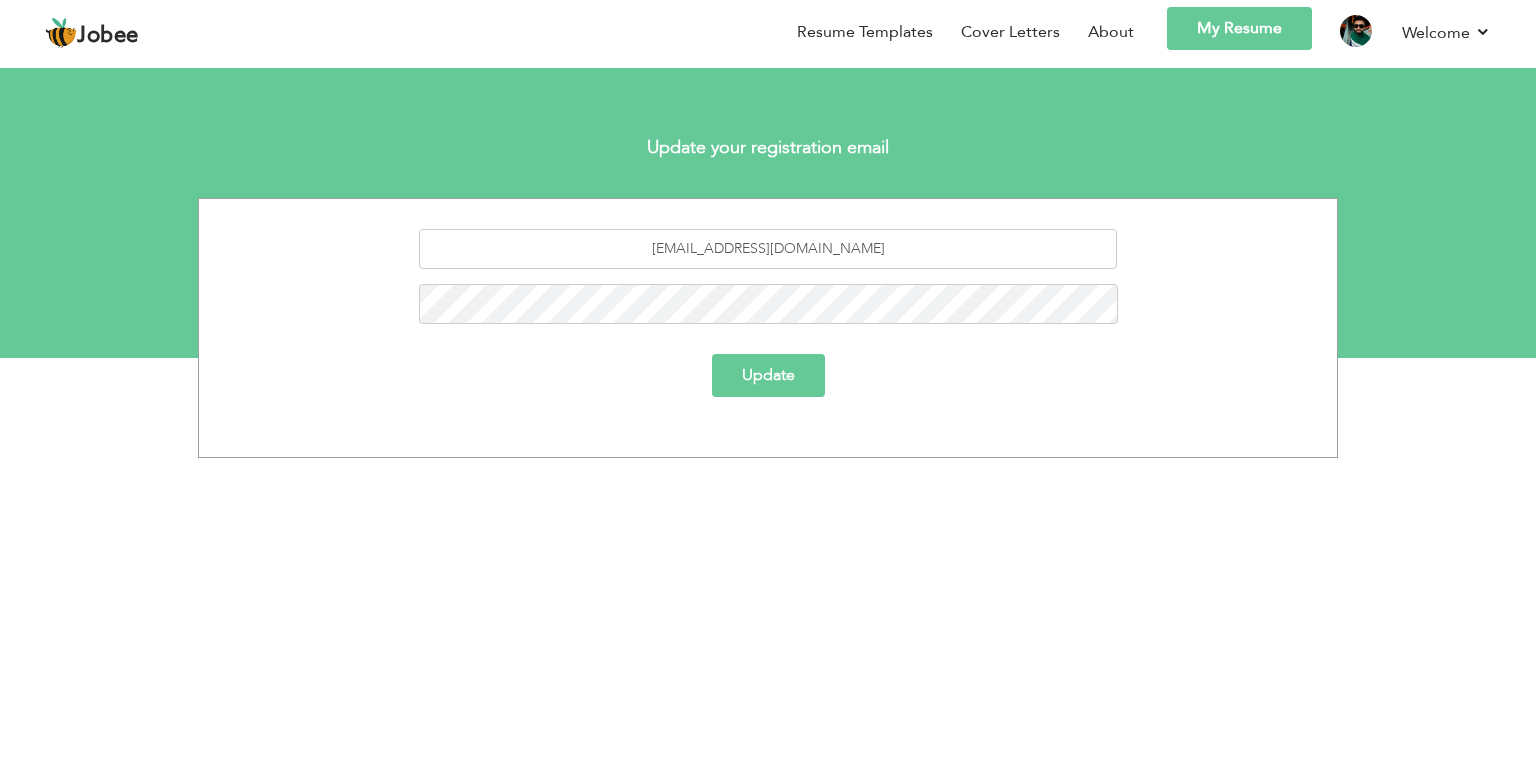 click on "Update" at bounding box center (768, 375) 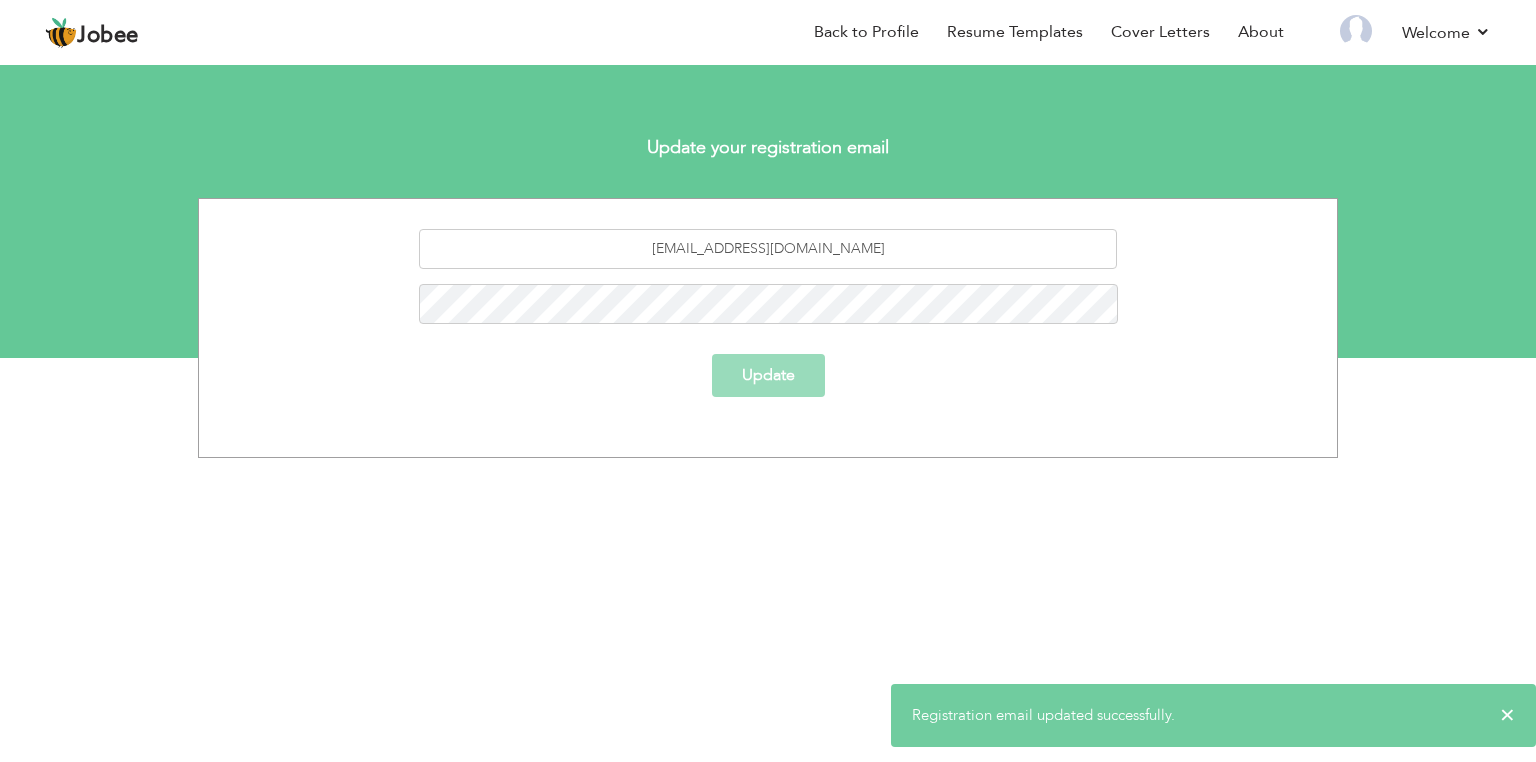 scroll, scrollTop: 0, scrollLeft: 0, axis: both 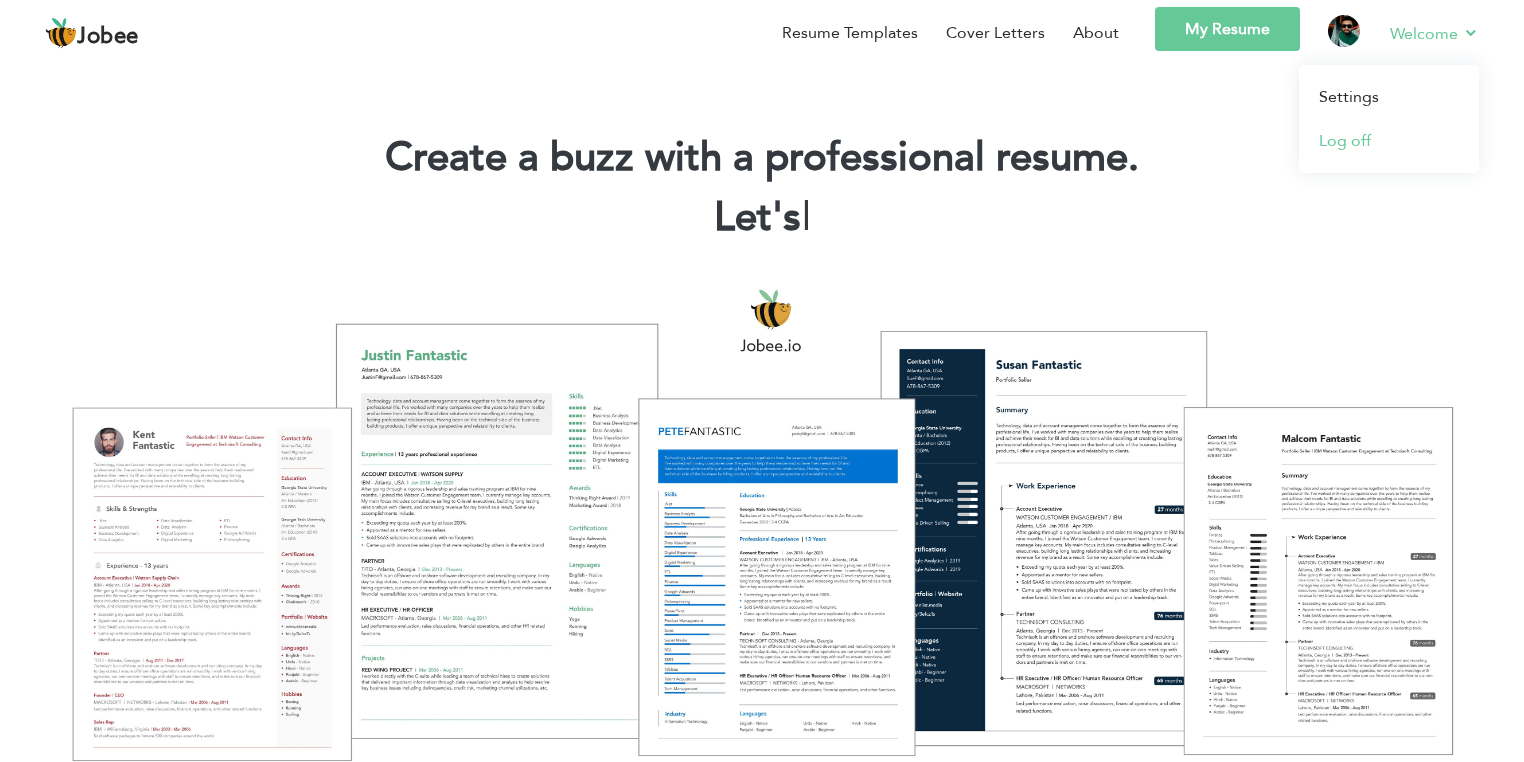 click on "Log off" at bounding box center [1389, 141] 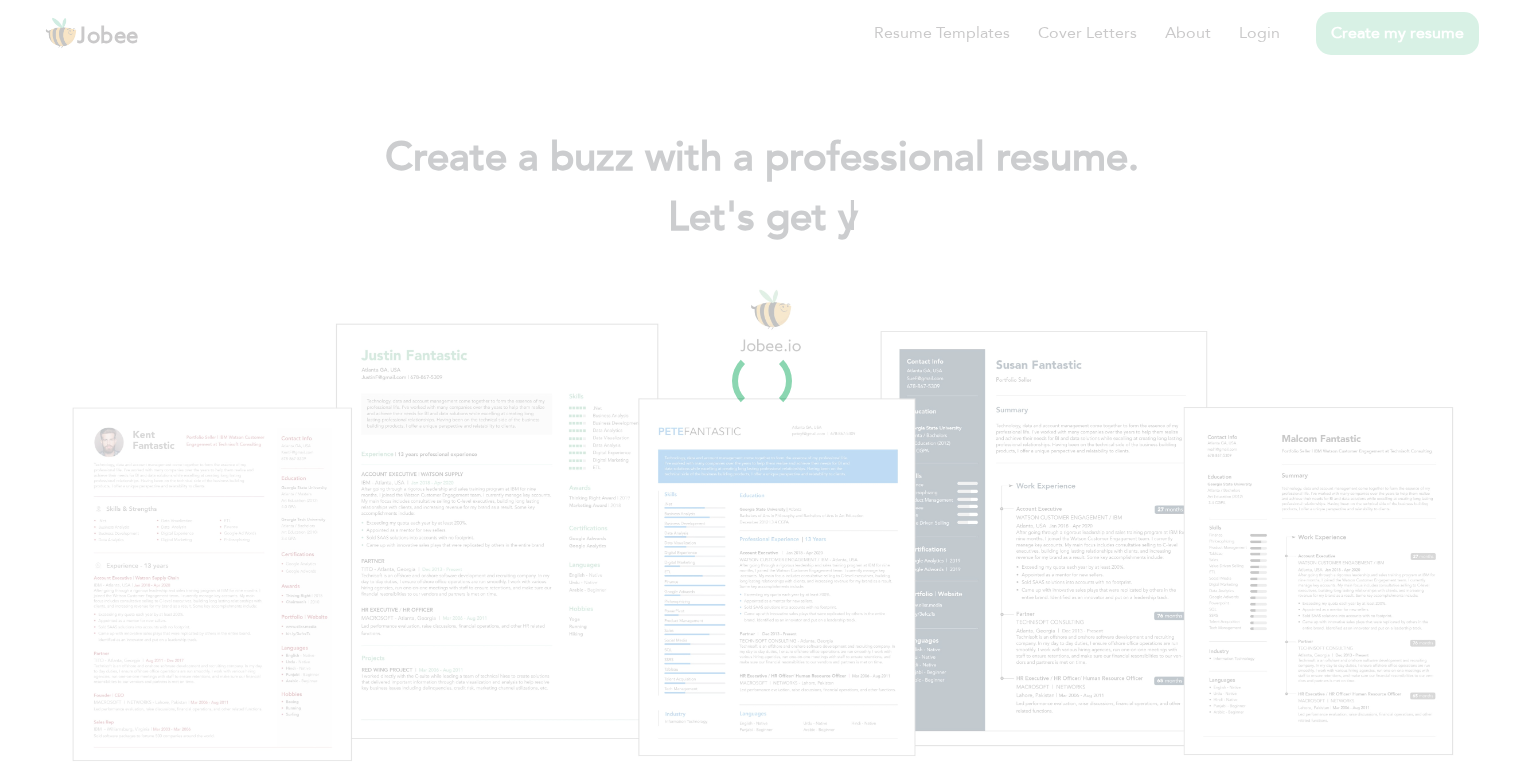 scroll, scrollTop: 0, scrollLeft: 0, axis: both 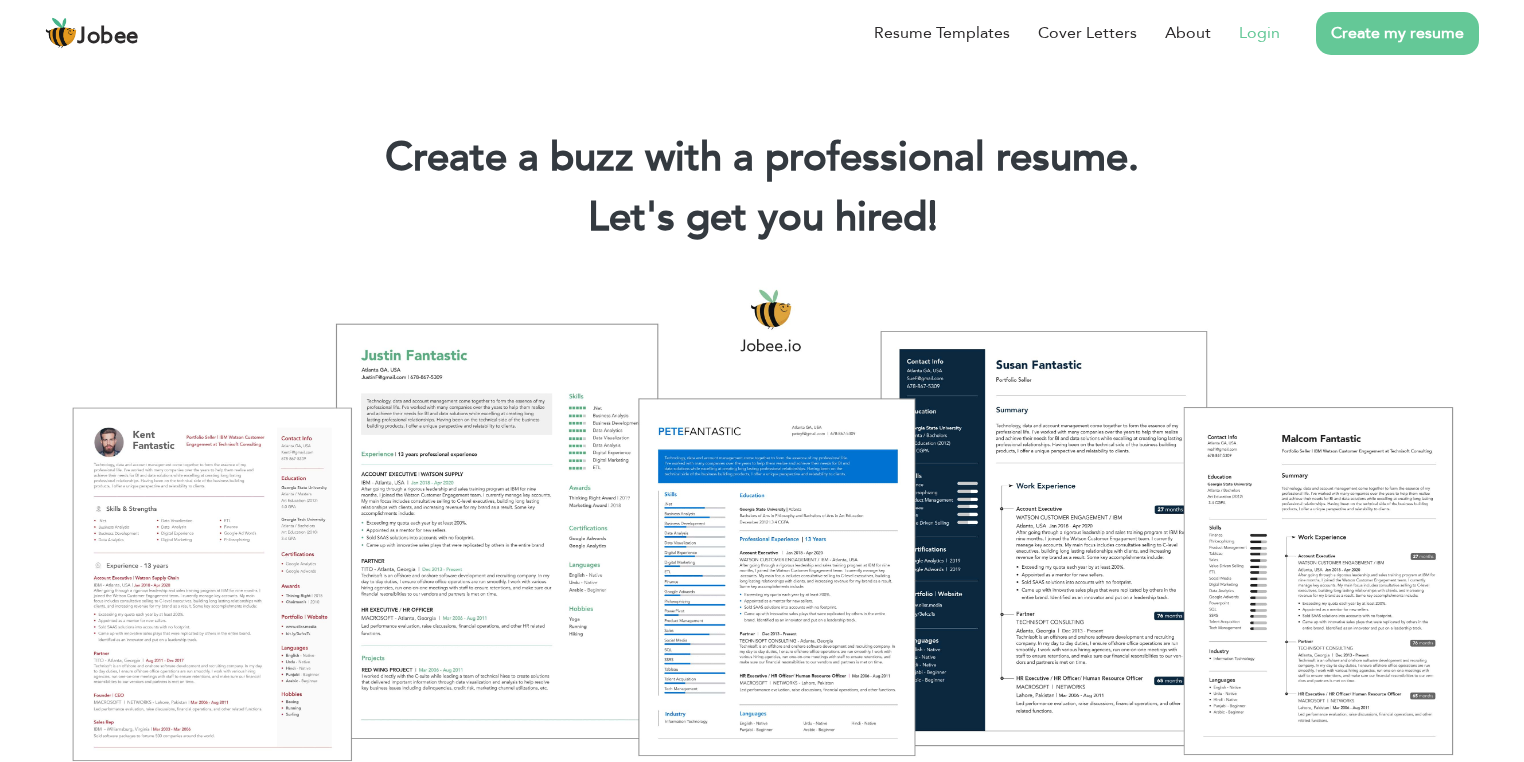 click on "Login" at bounding box center [1259, 33] 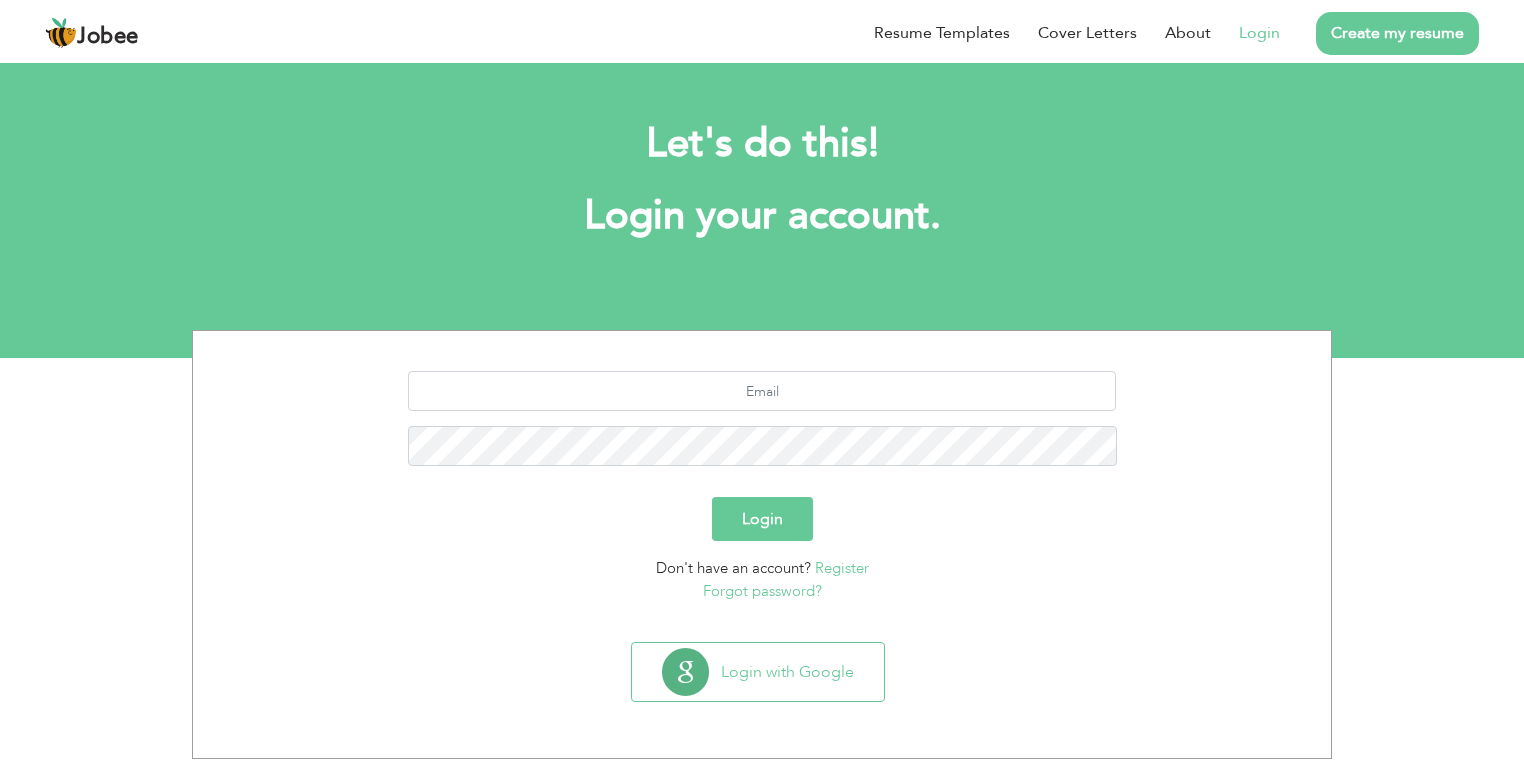 scroll, scrollTop: 0, scrollLeft: 0, axis: both 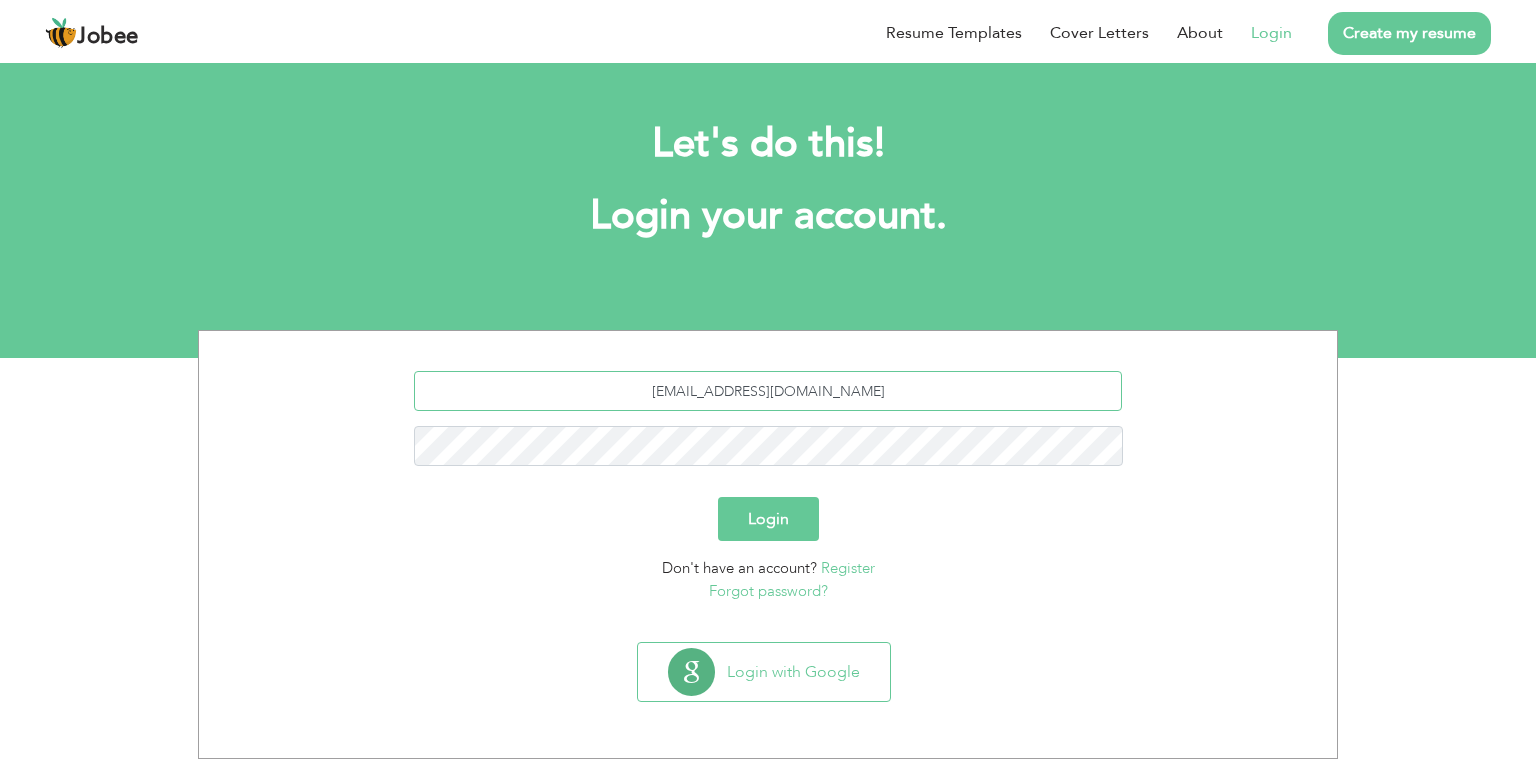 click on "Sumairansari189@hmail.com" at bounding box center (768, 391) 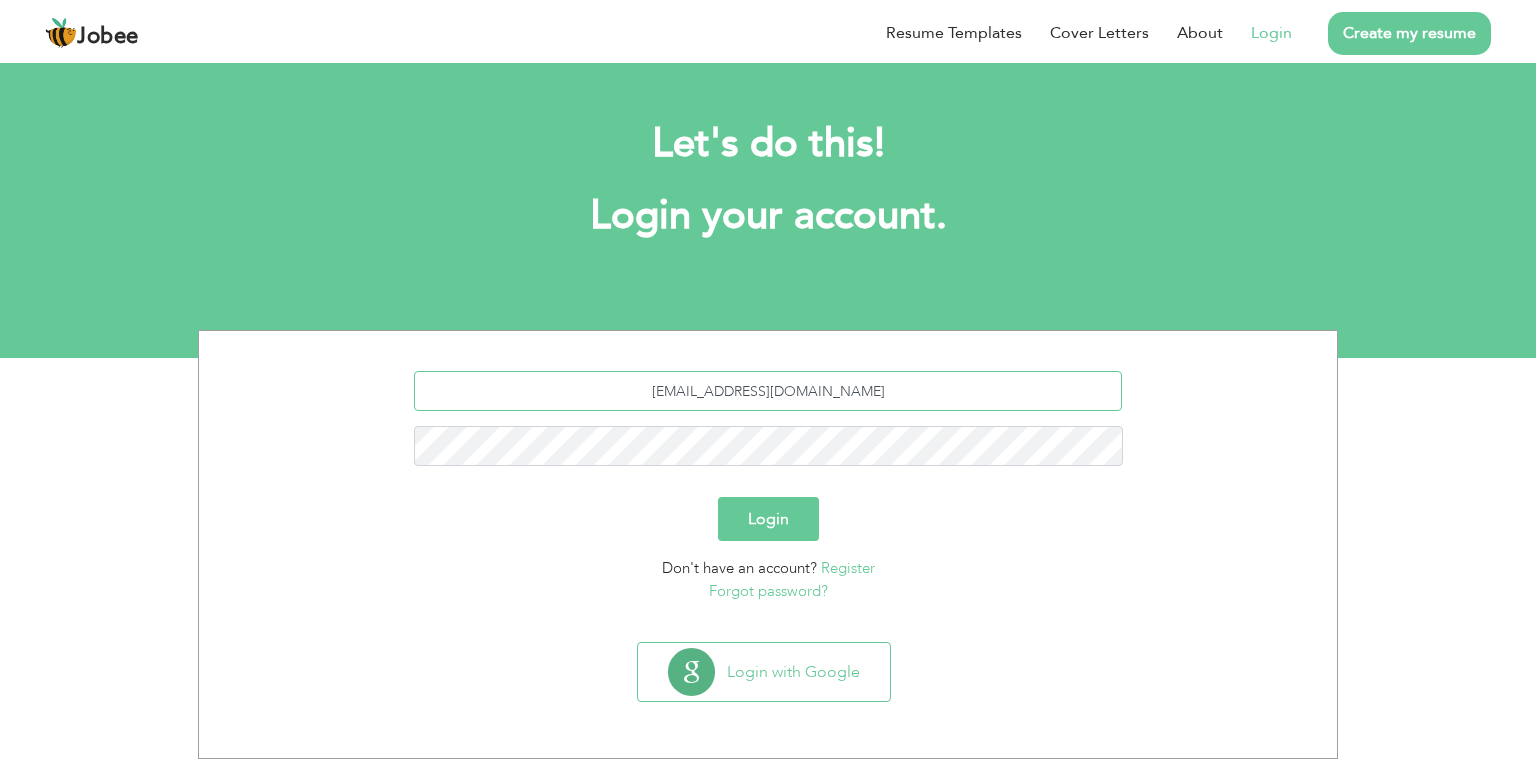 type on "Sumairansari189@gmail.com" 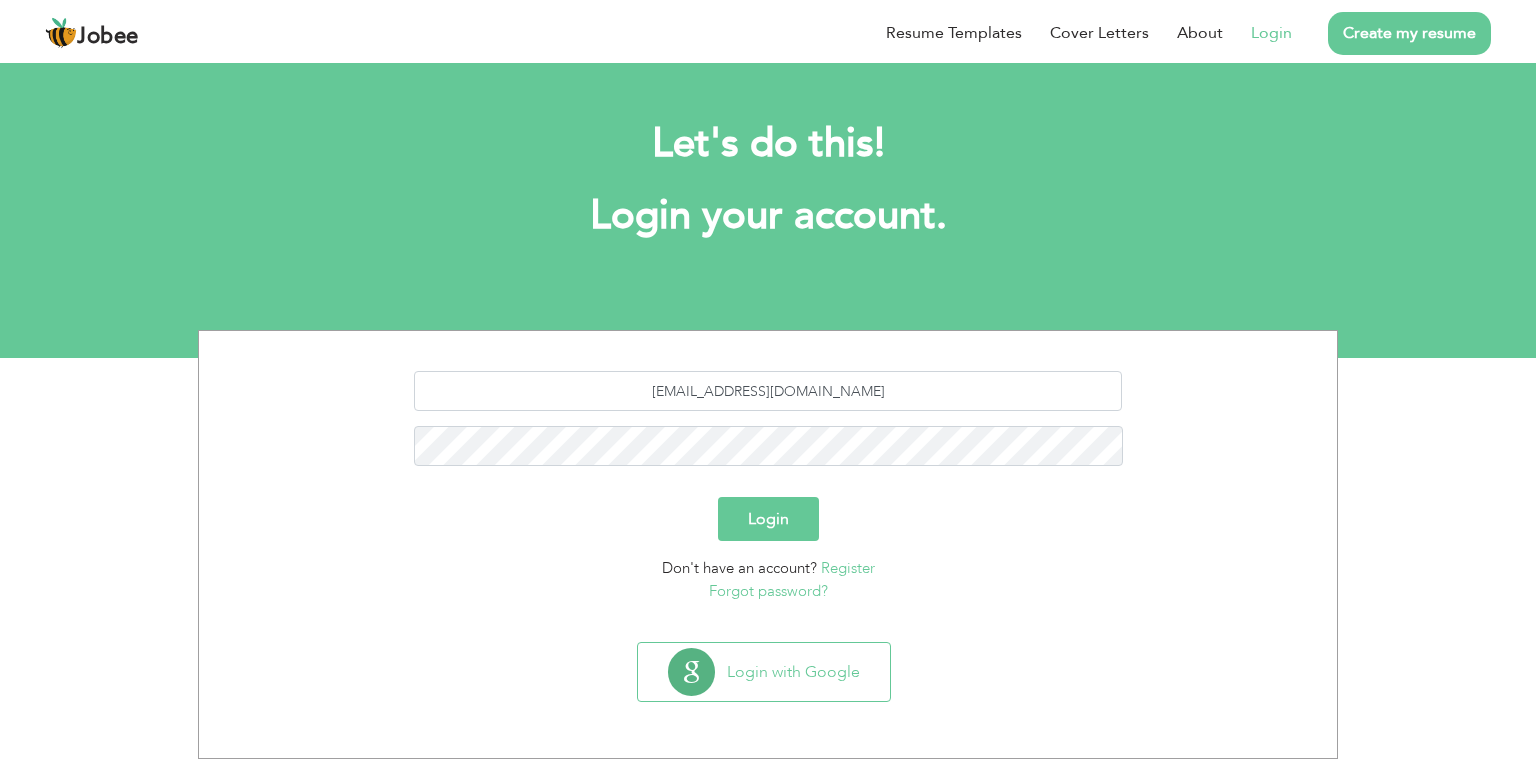 click on "Login" at bounding box center [768, 519] 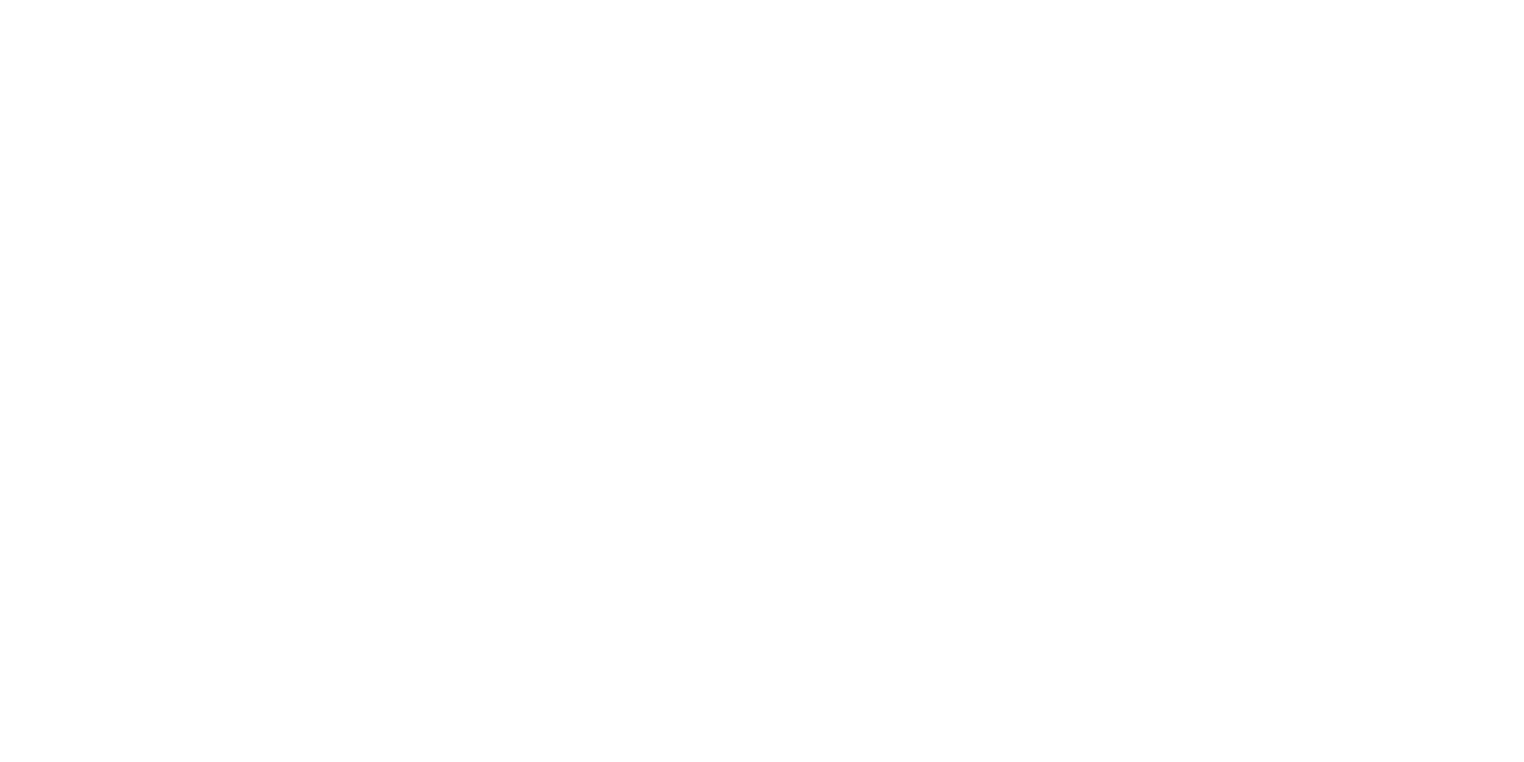 scroll, scrollTop: 0, scrollLeft: 0, axis: both 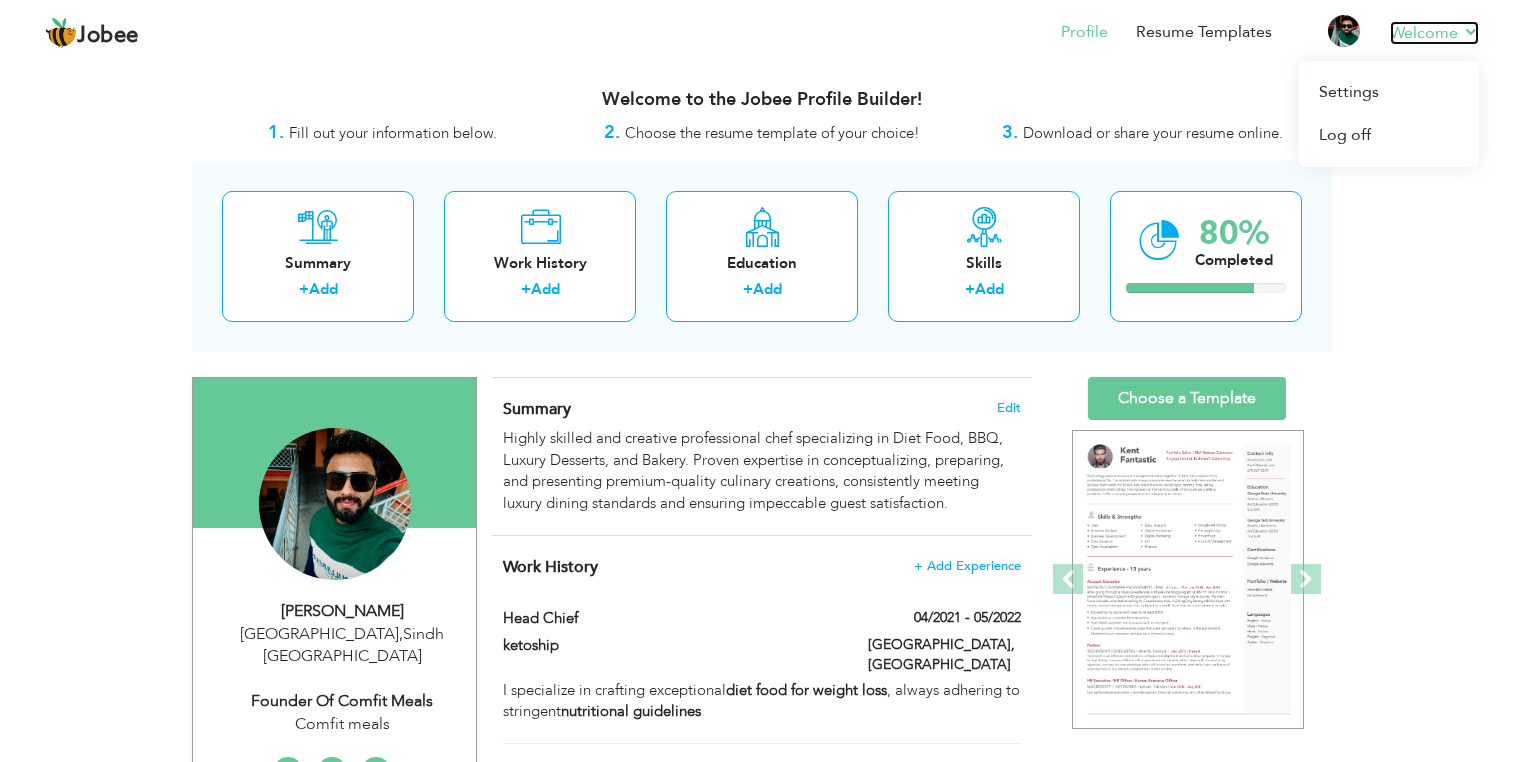 click on "Welcome" at bounding box center (1434, 33) 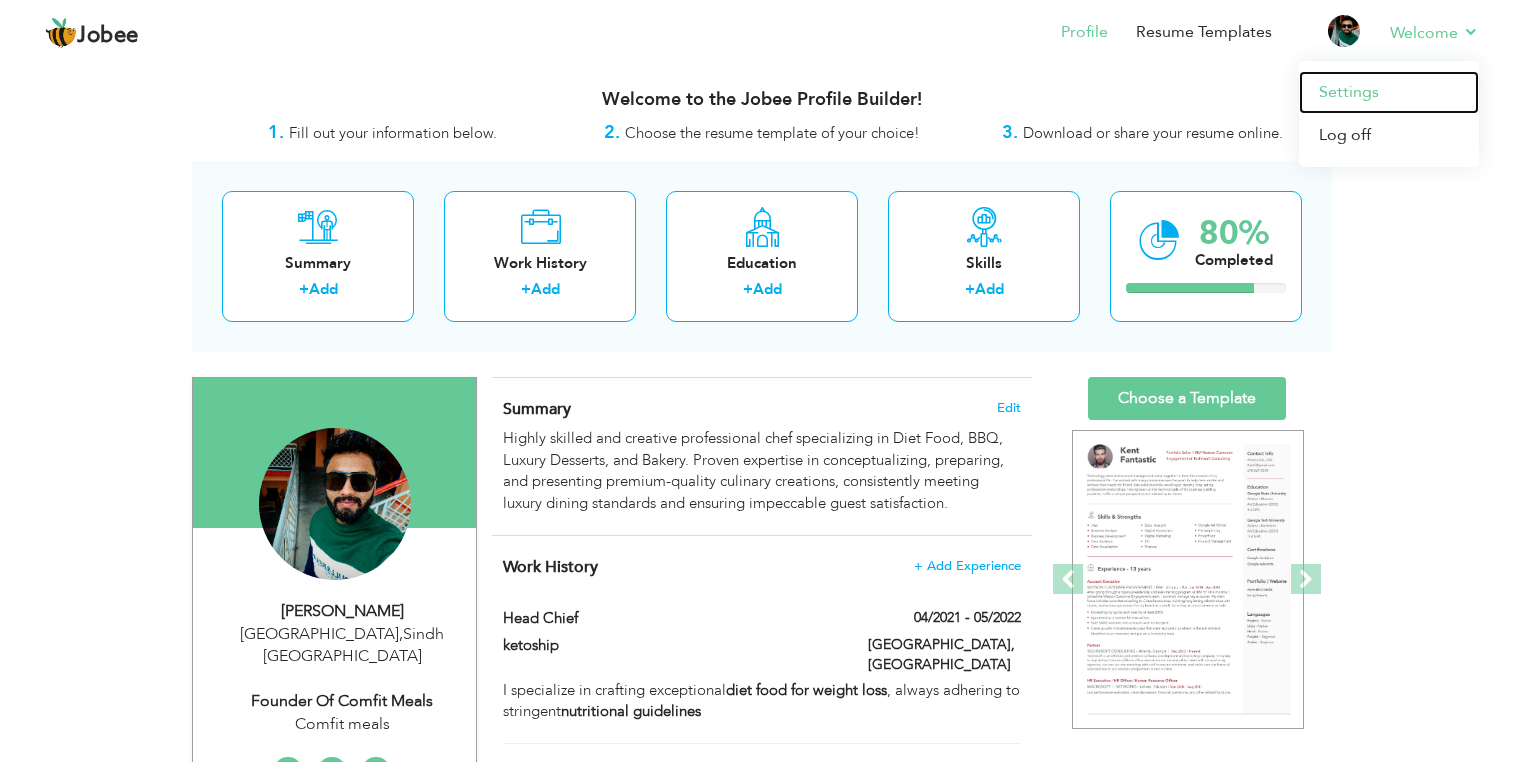click on "Settings" at bounding box center (1389, 92) 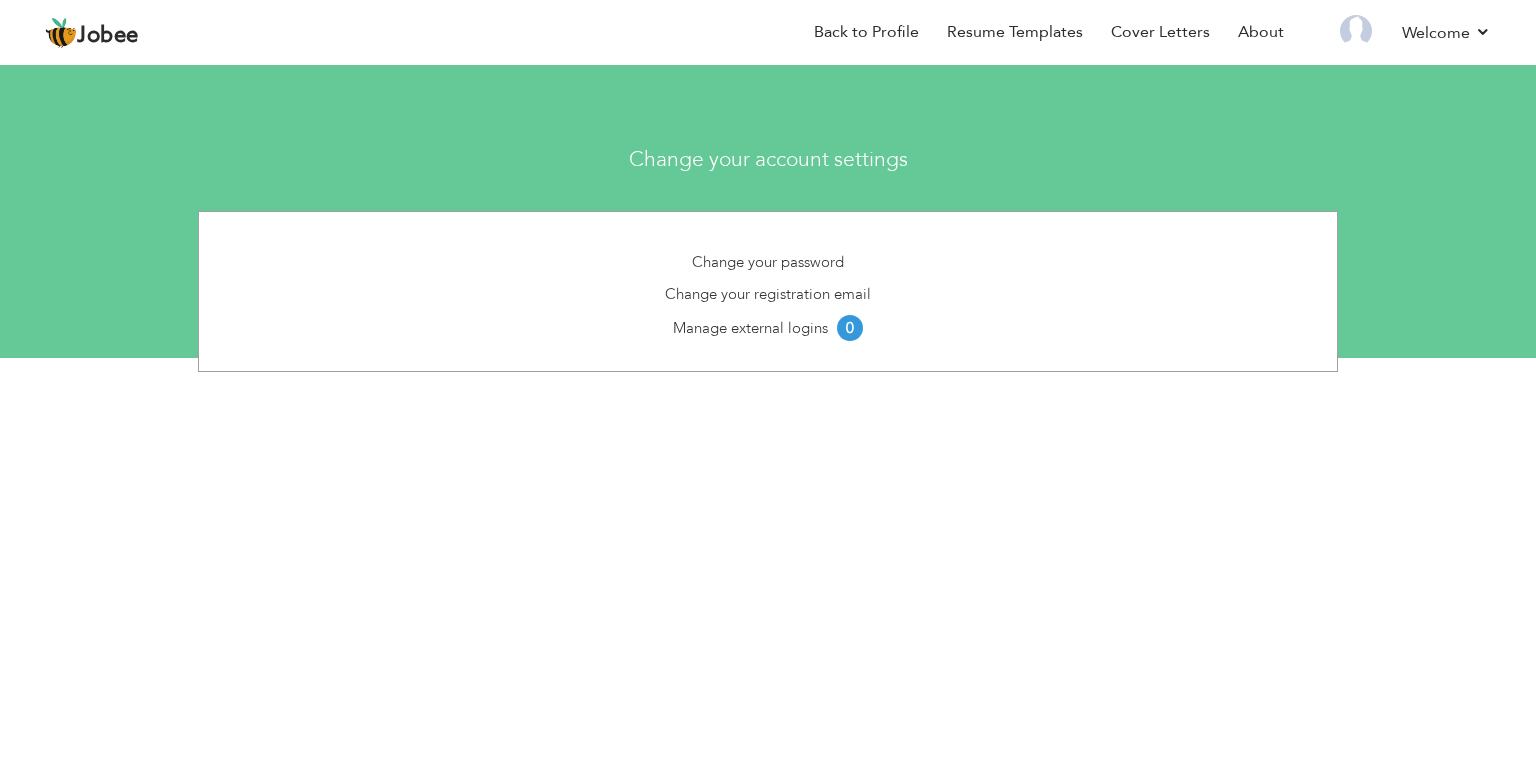 scroll, scrollTop: 0, scrollLeft: 0, axis: both 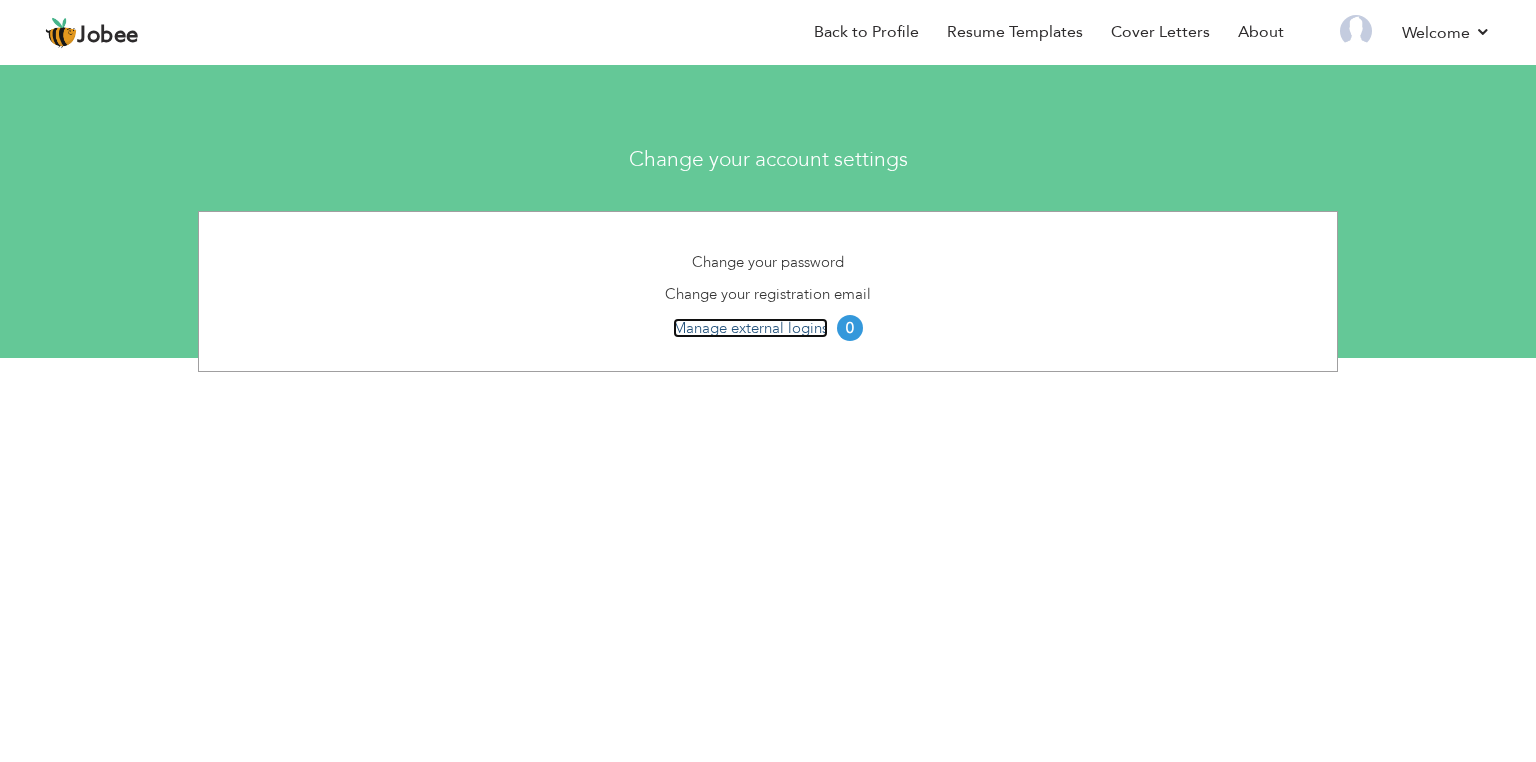 click on "Manage external logins" at bounding box center (750, 328) 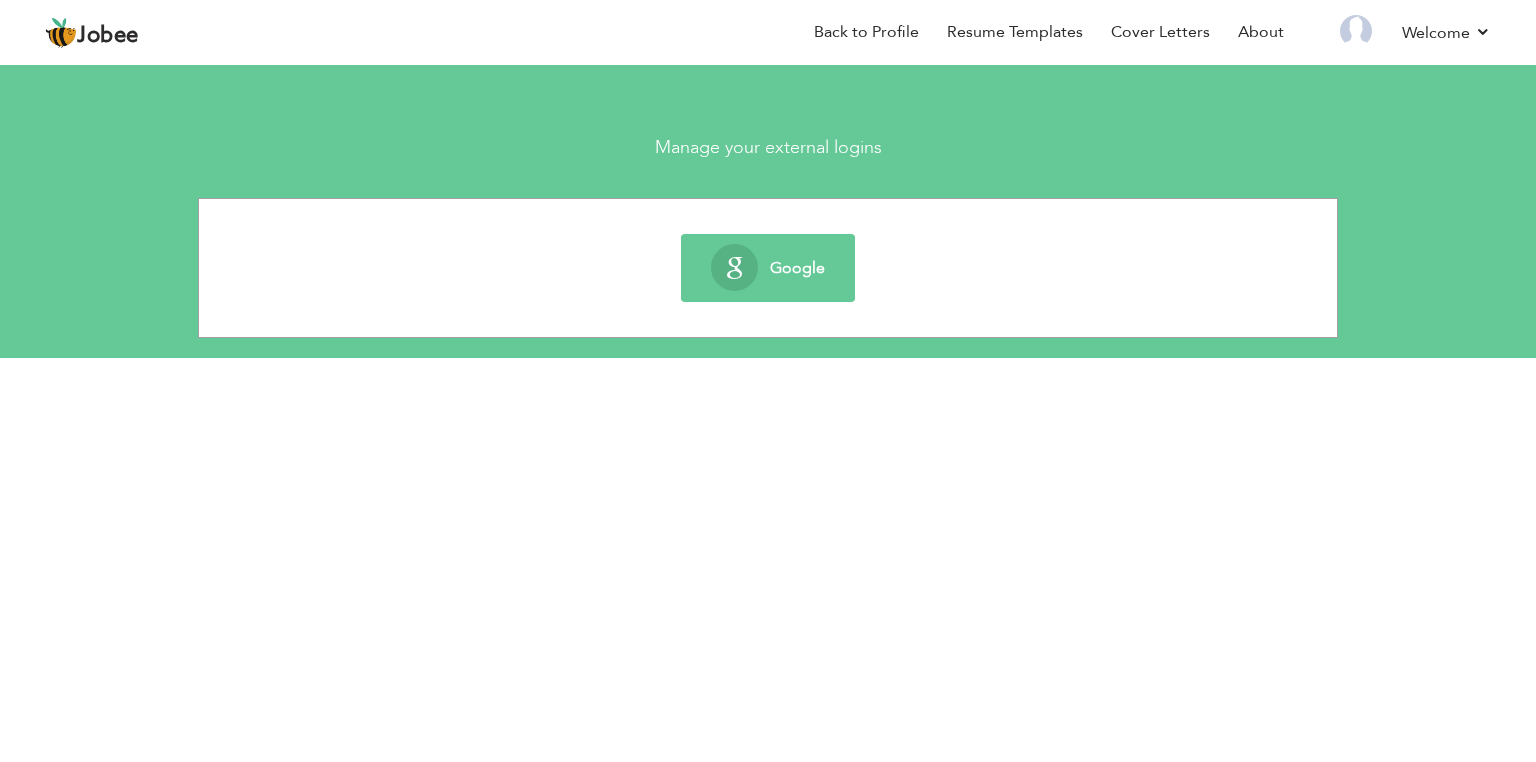 scroll, scrollTop: 0, scrollLeft: 0, axis: both 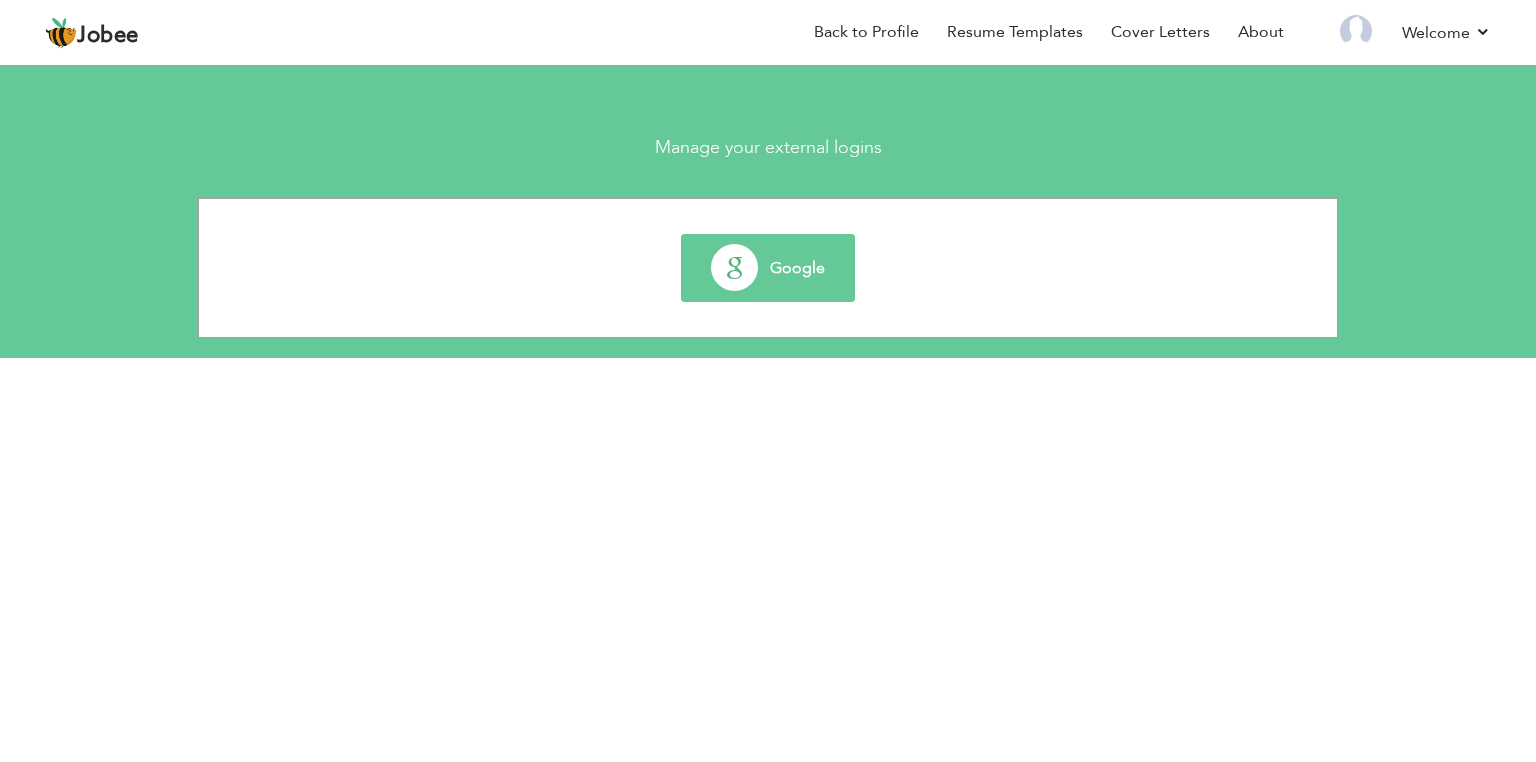 click on "Google" at bounding box center [768, 268] 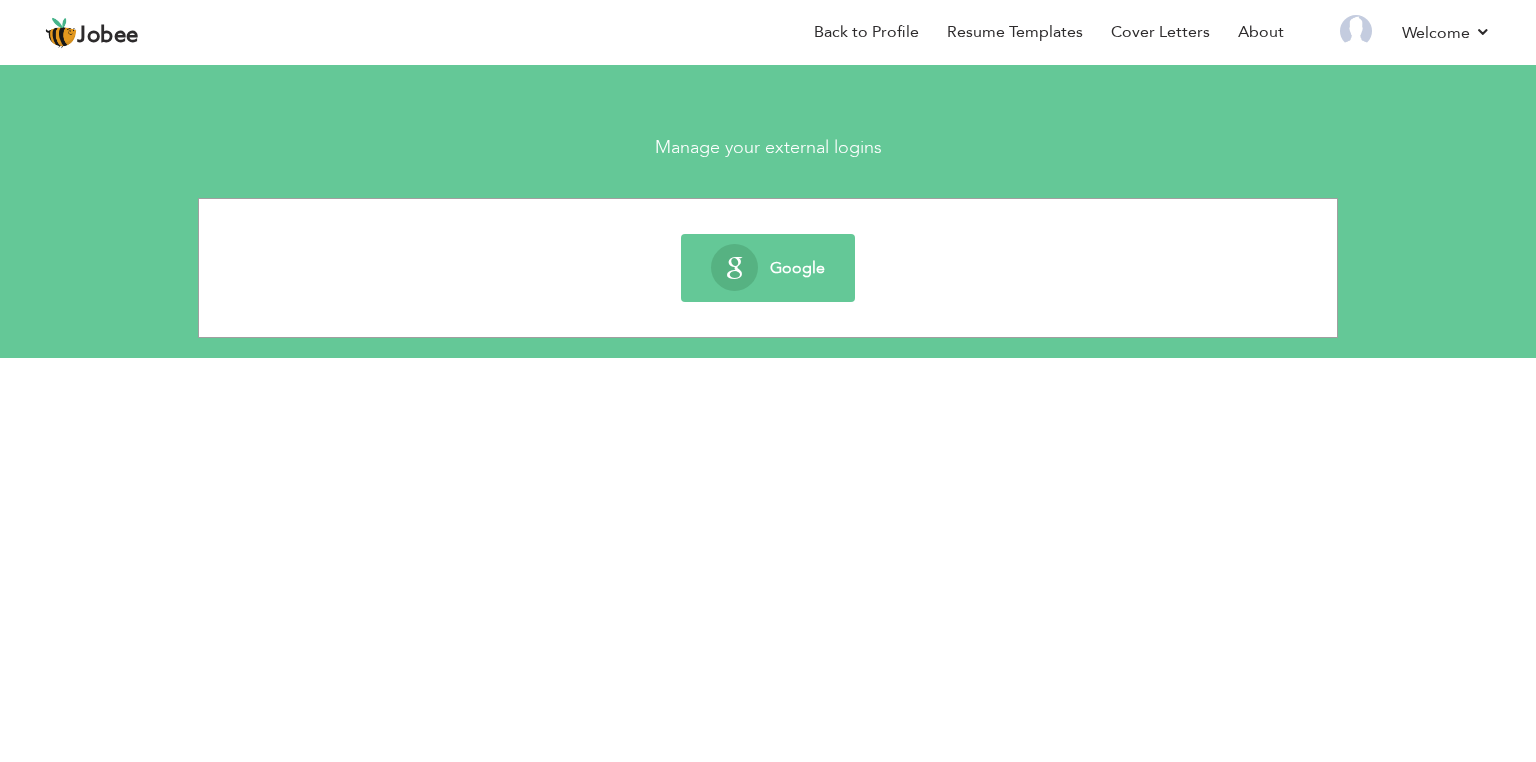 scroll, scrollTop: 0, scrollLeft: 0, axis: both 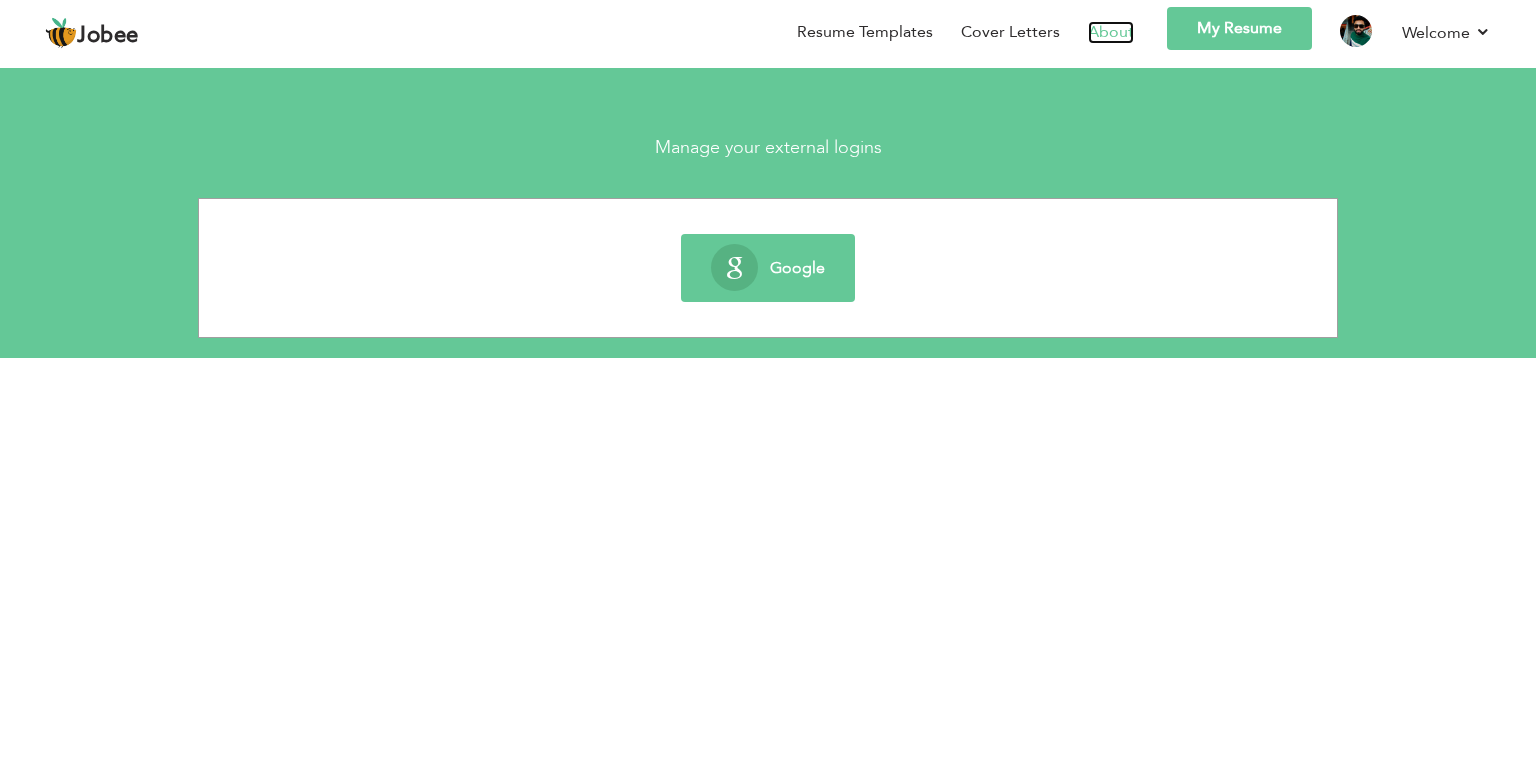 click on "About" at bounding box center (1111, 32) 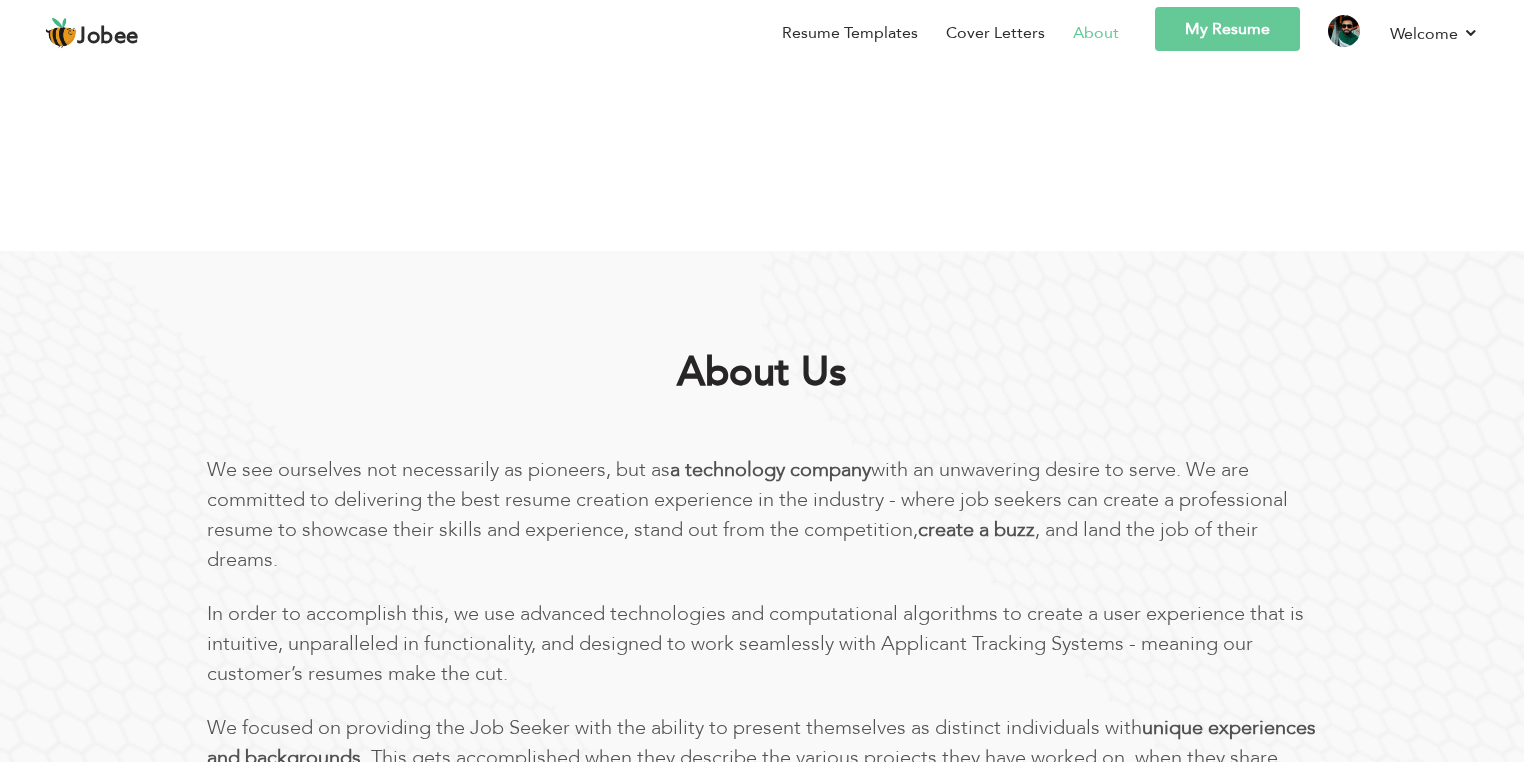 scroll, scrollTop: 0, scrollLeft: 0, axis: both 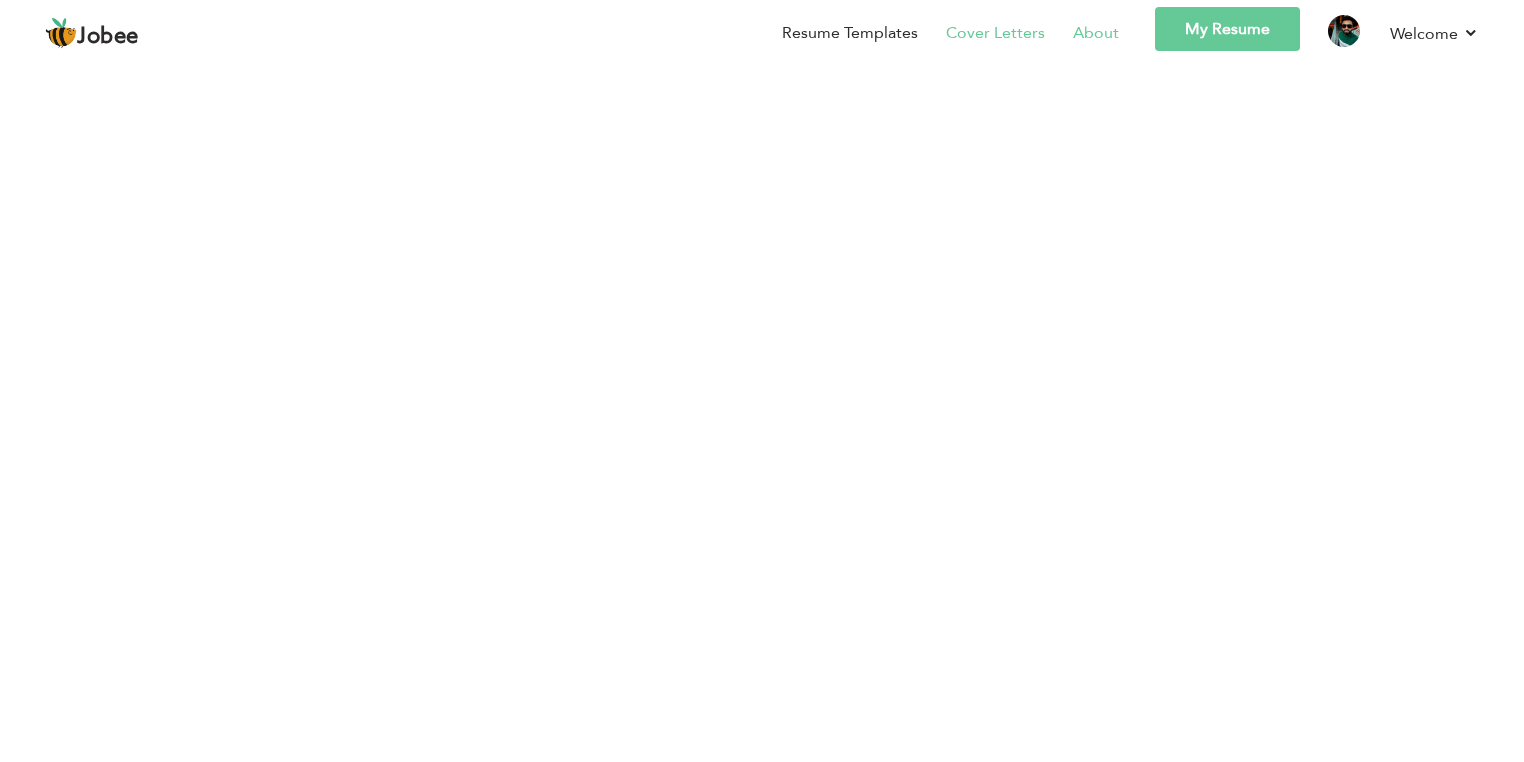 click on "Cover Letters" at bounding box center [995, 33] 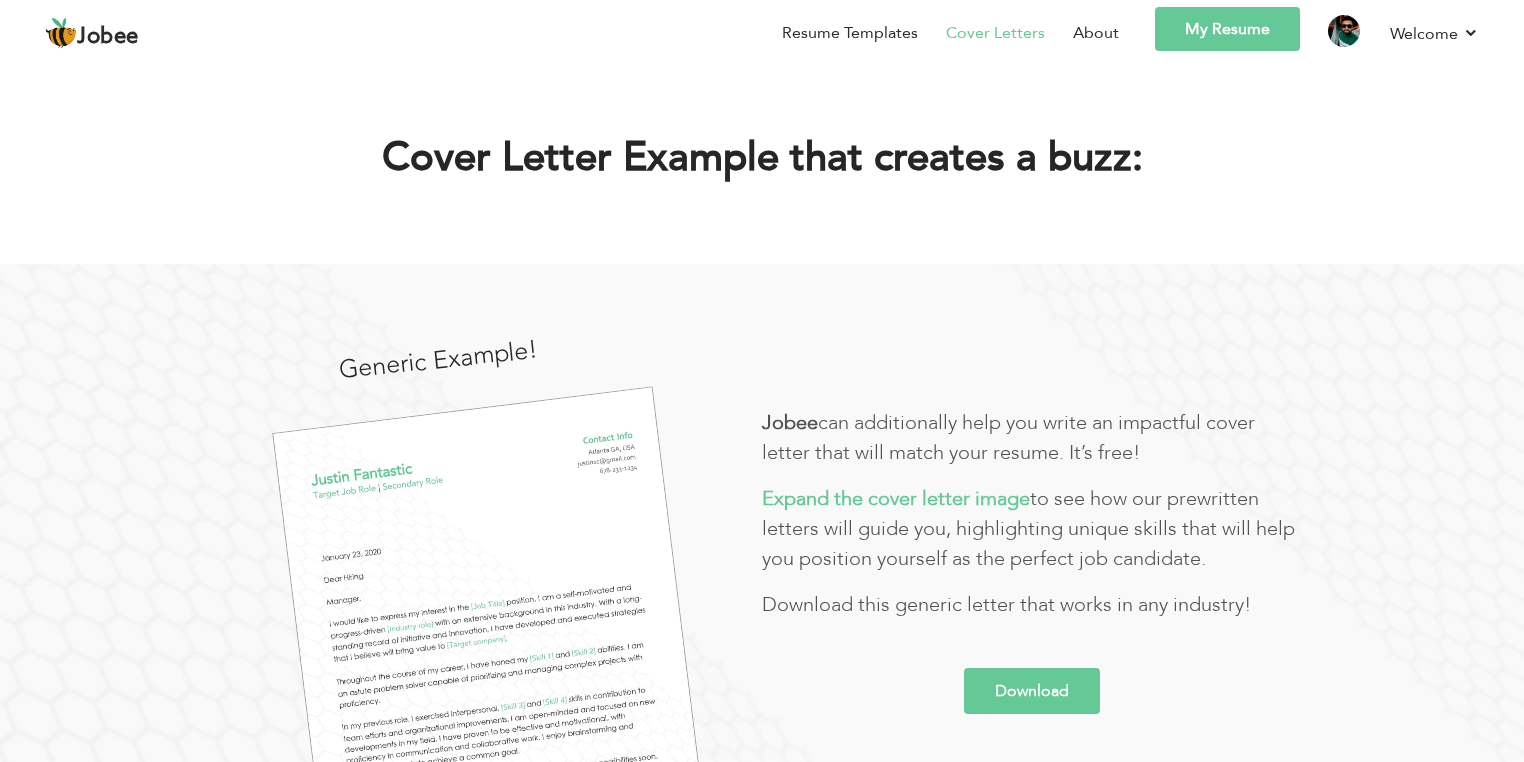 scroll, scrollTop: 0, scrollLeft: 0, axis: both 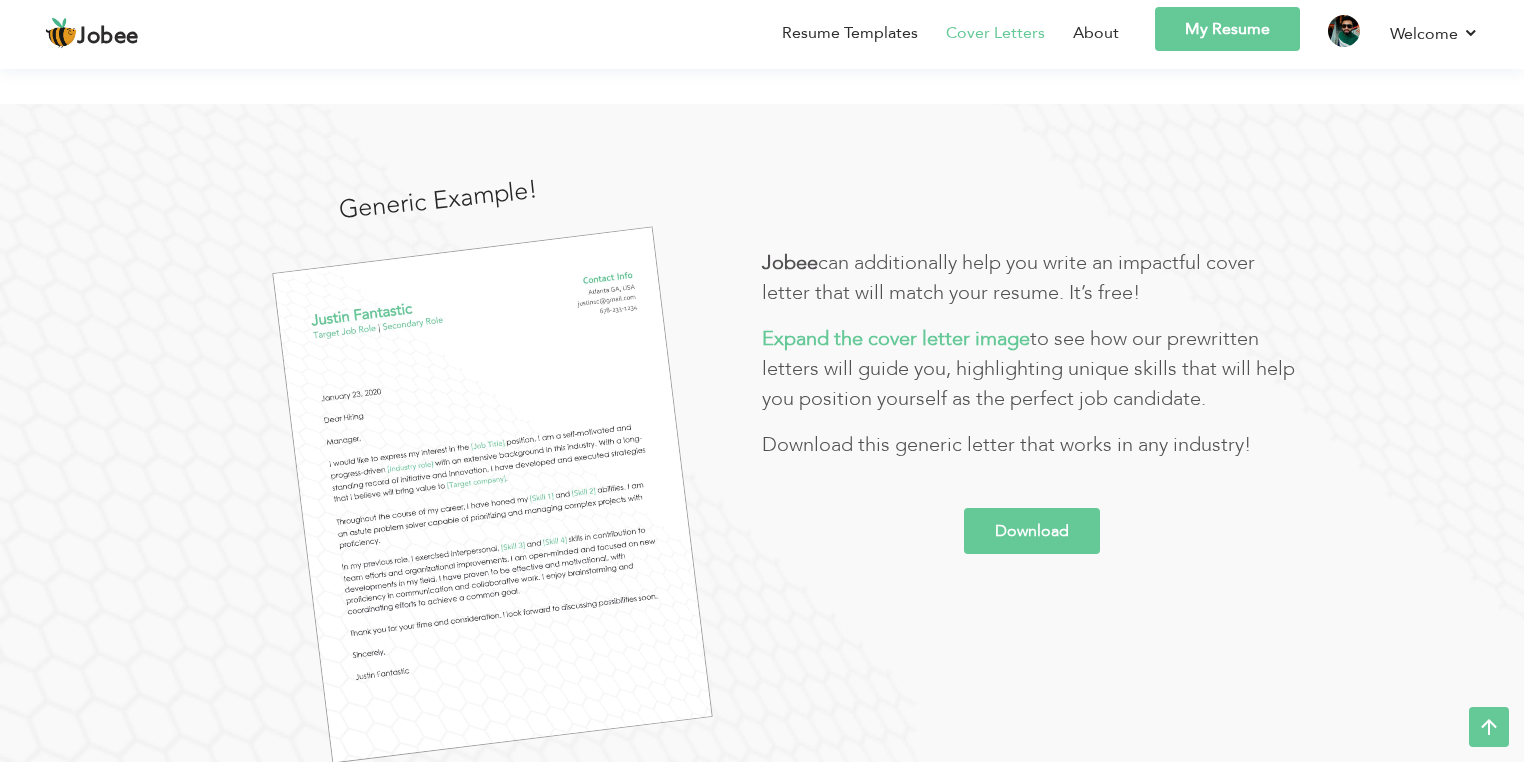 click on "Download" at bounding box center [1032, 531] 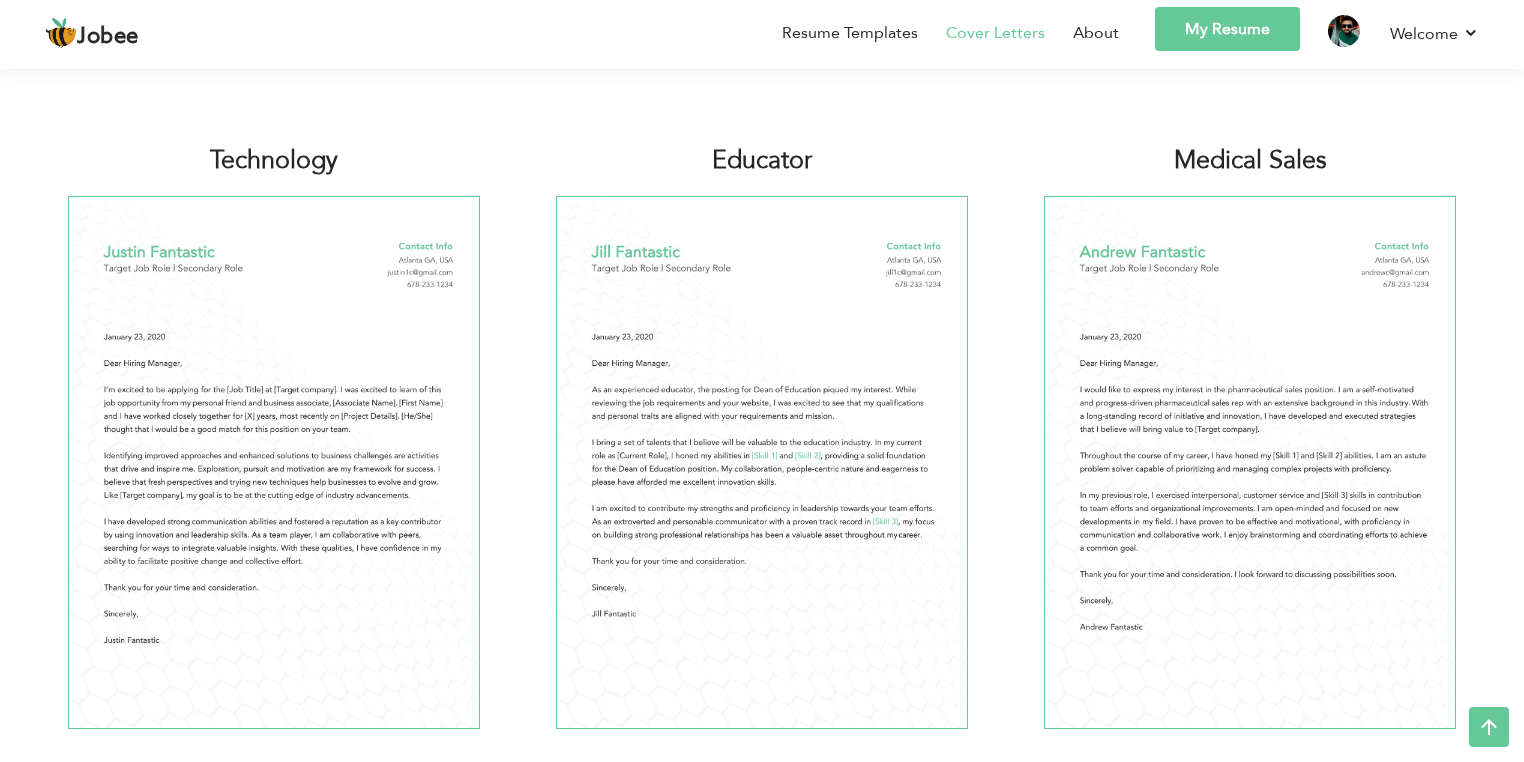 scroll, scrollTop: 1093, scrollLeft: 0, axis: vertical 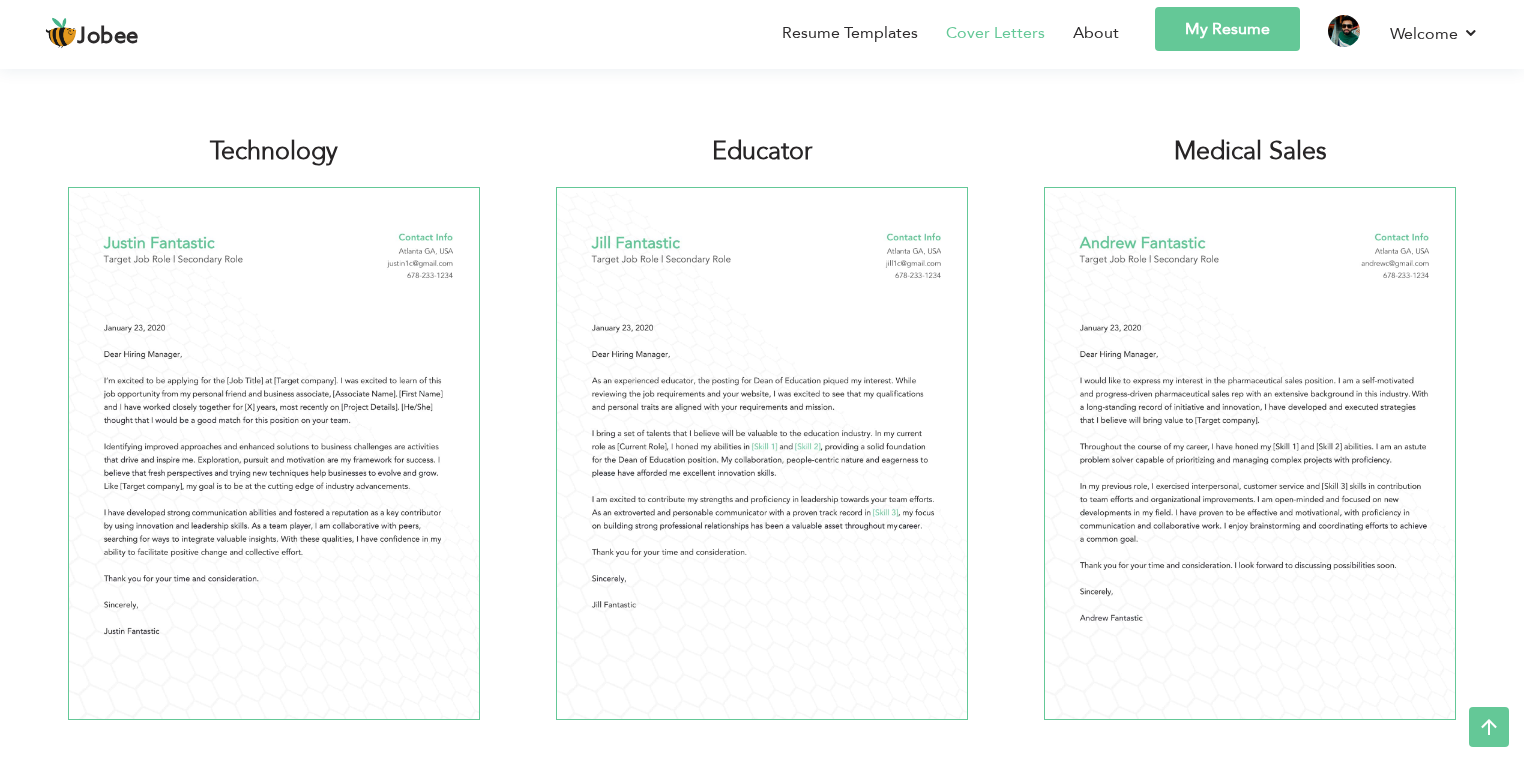 click at bounding box center [762, 453] 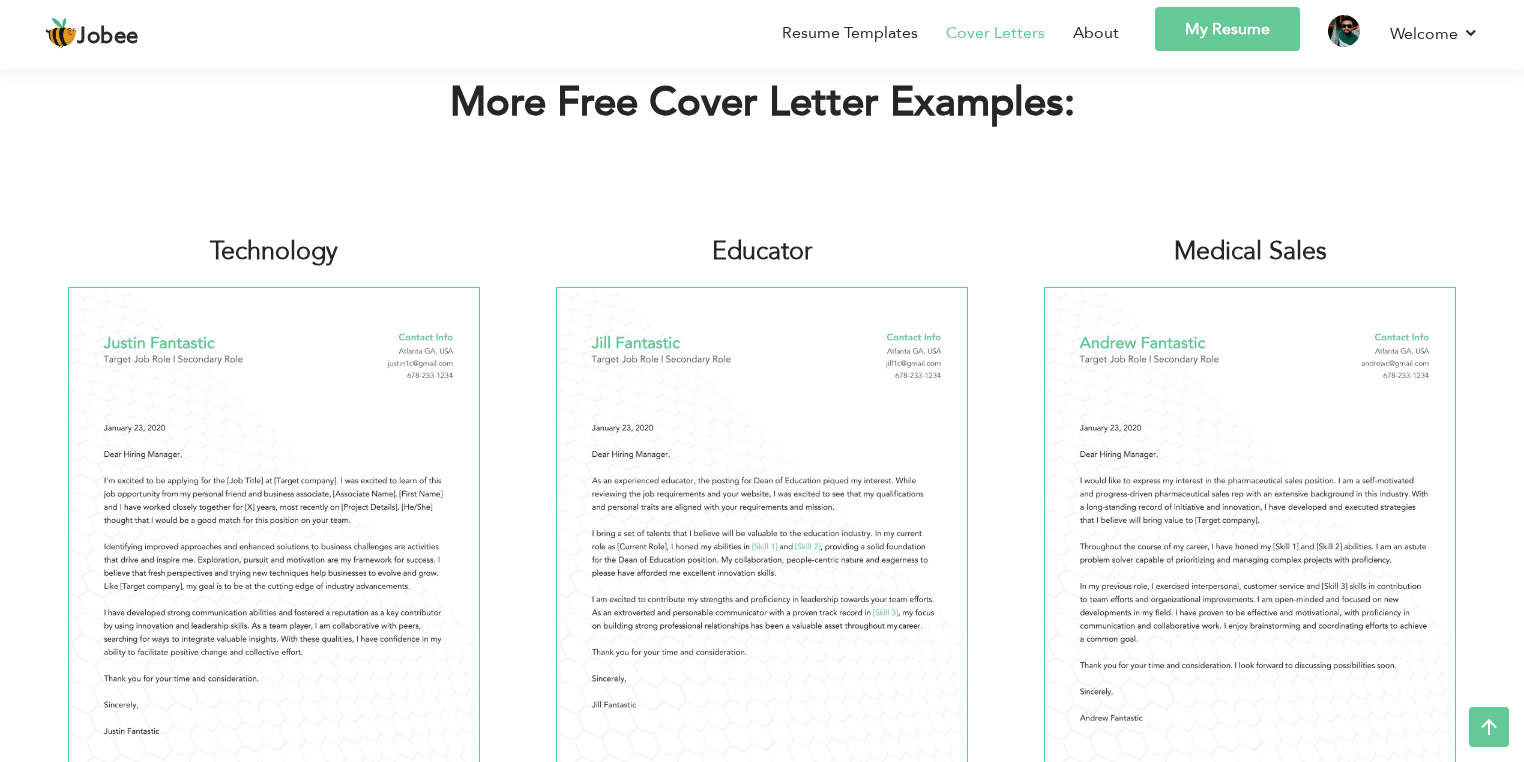 scroll, scrollTop: 960, scrollLeft: 0, axis: vertical 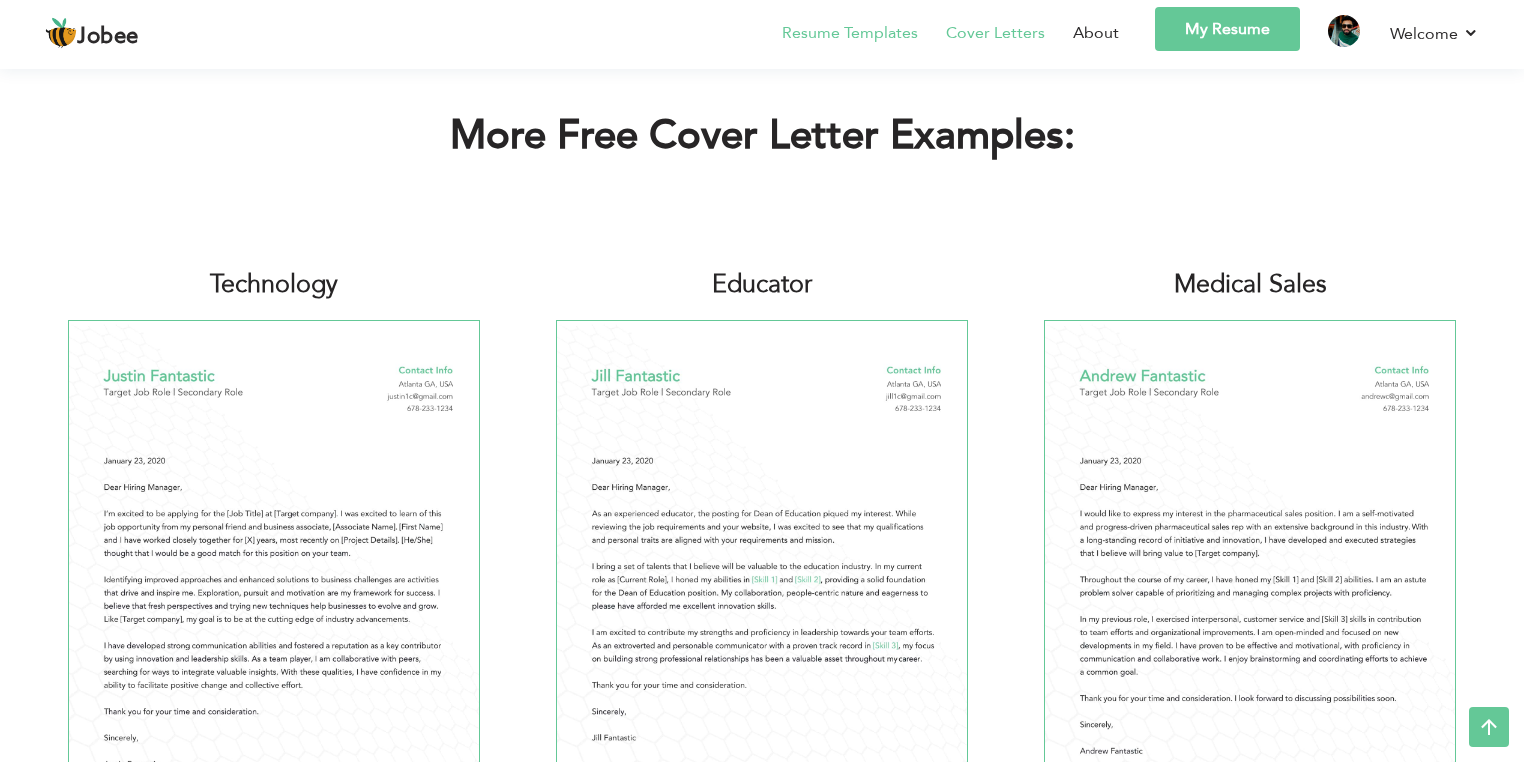 click on "Resume Templates" at bounding box center (850, 33) 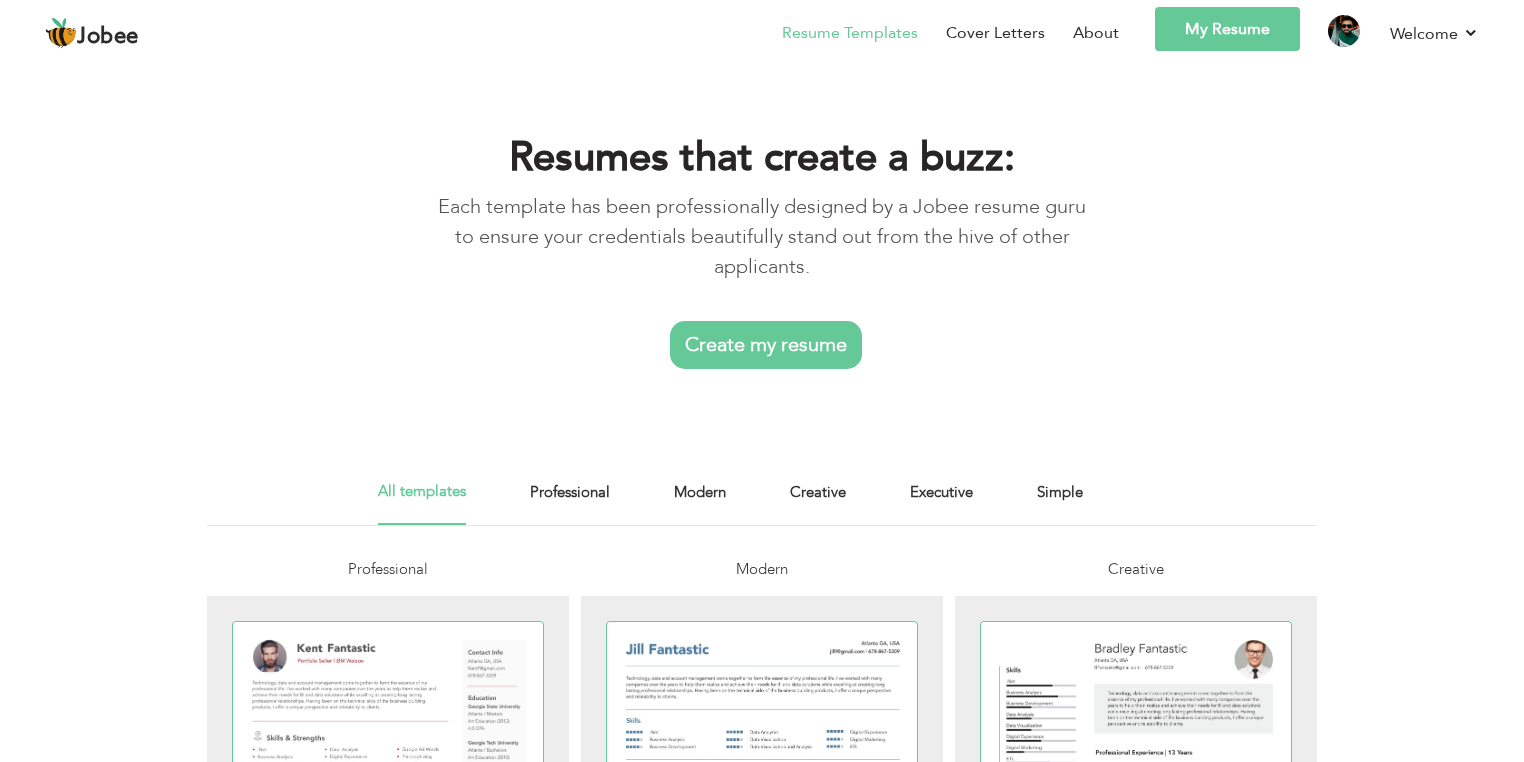 scroll, scrollTop: 0, scrollLeft: 0, axis: both 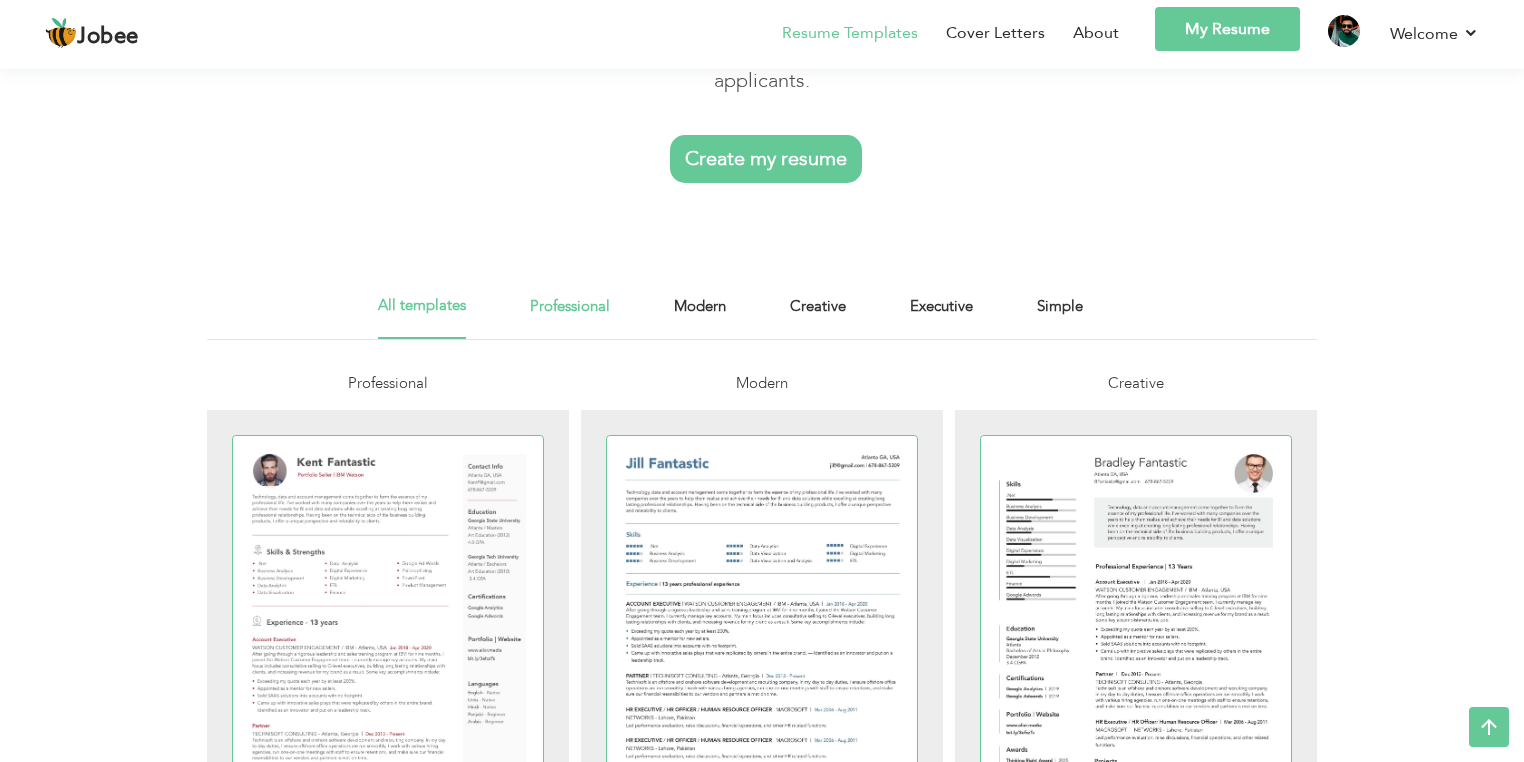 click on "Professional" at bounding box center (570, 316) 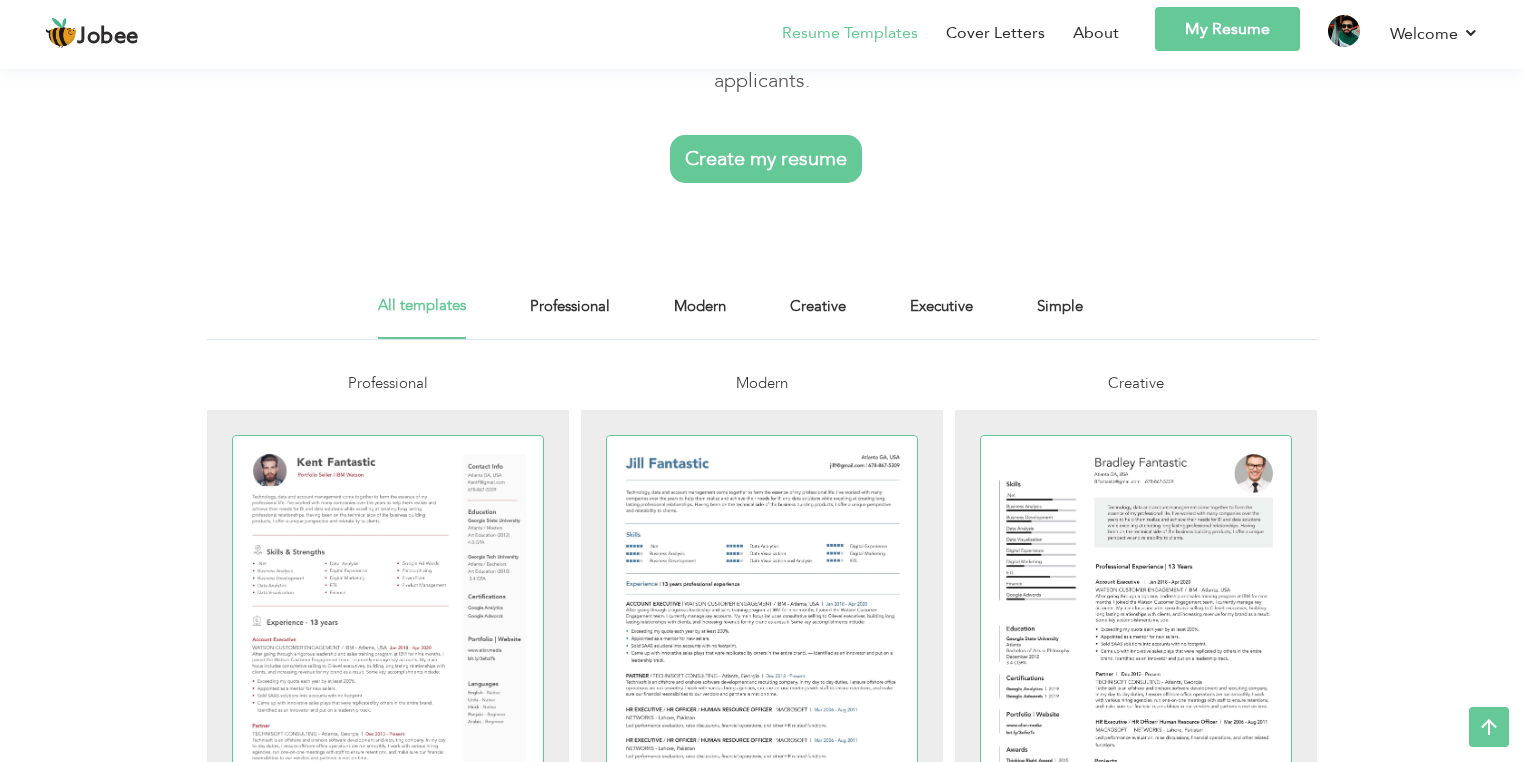 click on "Resumes that create a buzz:
Each template has been professionally designed by a Jobee resume guru to ensure your credentials beautifully stand out from the hive of other applicants.
Professional Resume Templates:
Always classic - the buttoned up and streamlined resume template that is  well-suited for positions at traditional companies.
Modern Resume Templates:
A comtemporary, slick resume template that is  well-suited for skill driven positions at modern companies.
Creative Resume Templates:
A resume with artistic flare that is well-suited for positions at creative and innovative companies." at bounding box center [762, 2572] 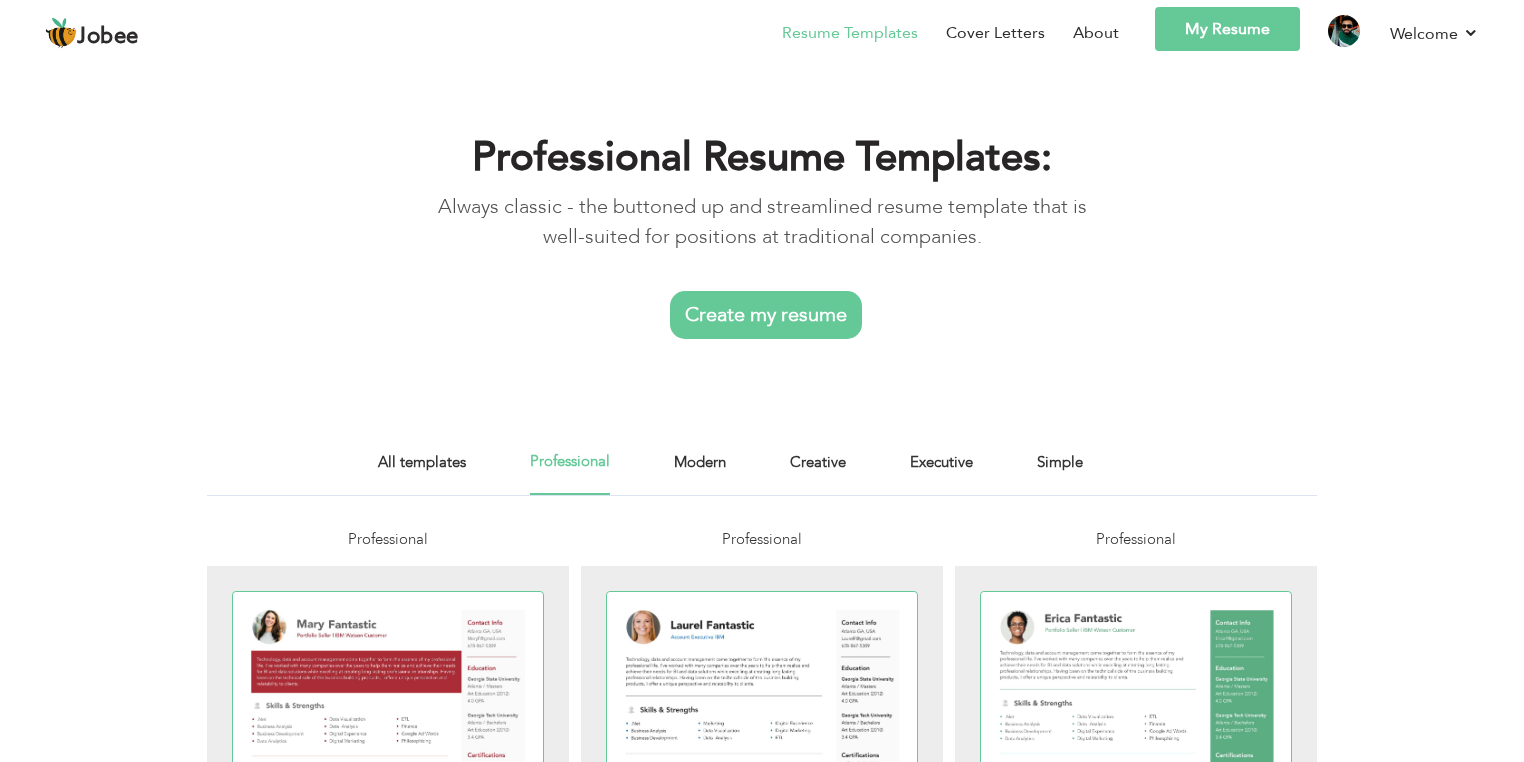scroll, scrollTop: 0, scrollLeft: 0, axis: both 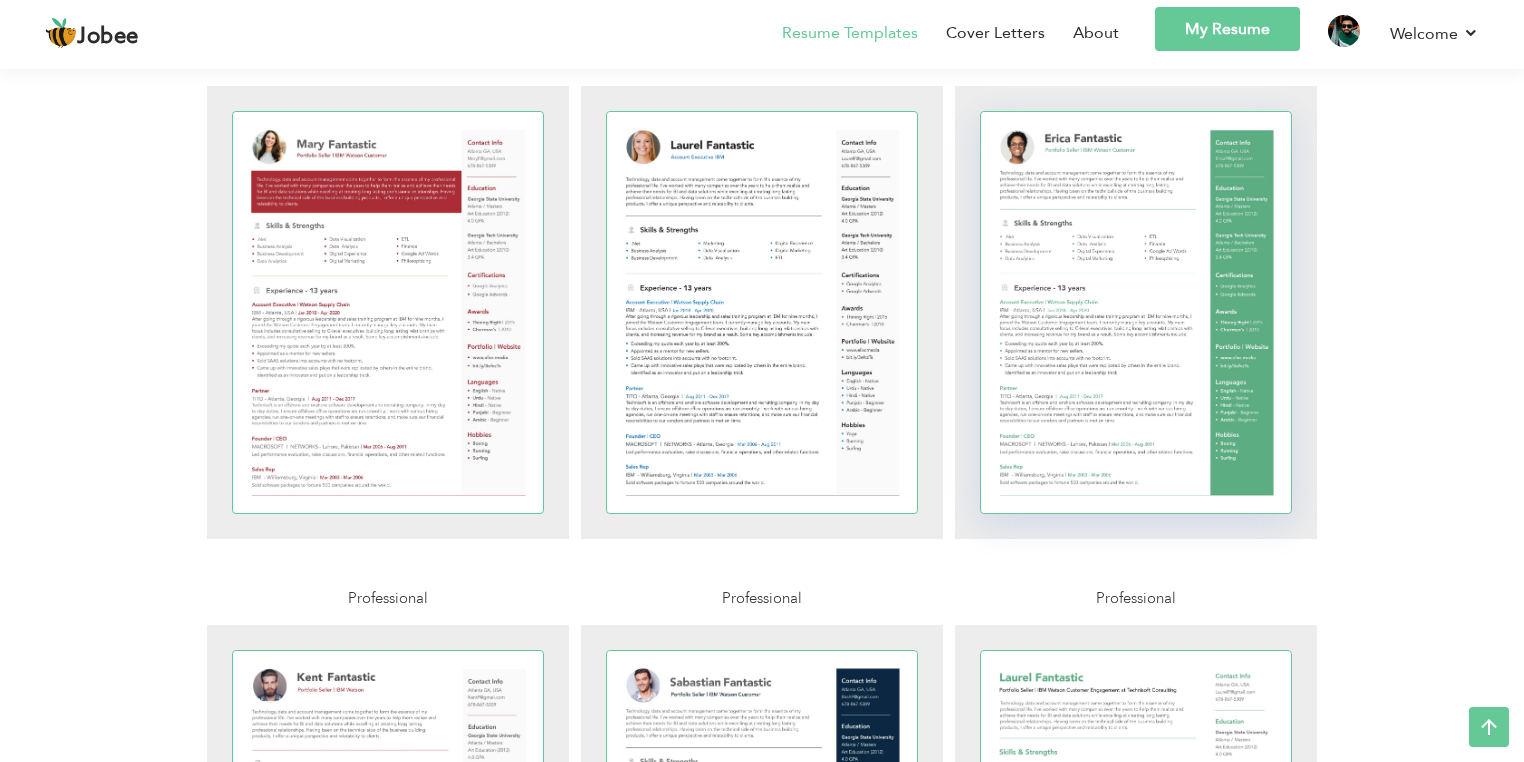 click at bounding box center (1136, 312) 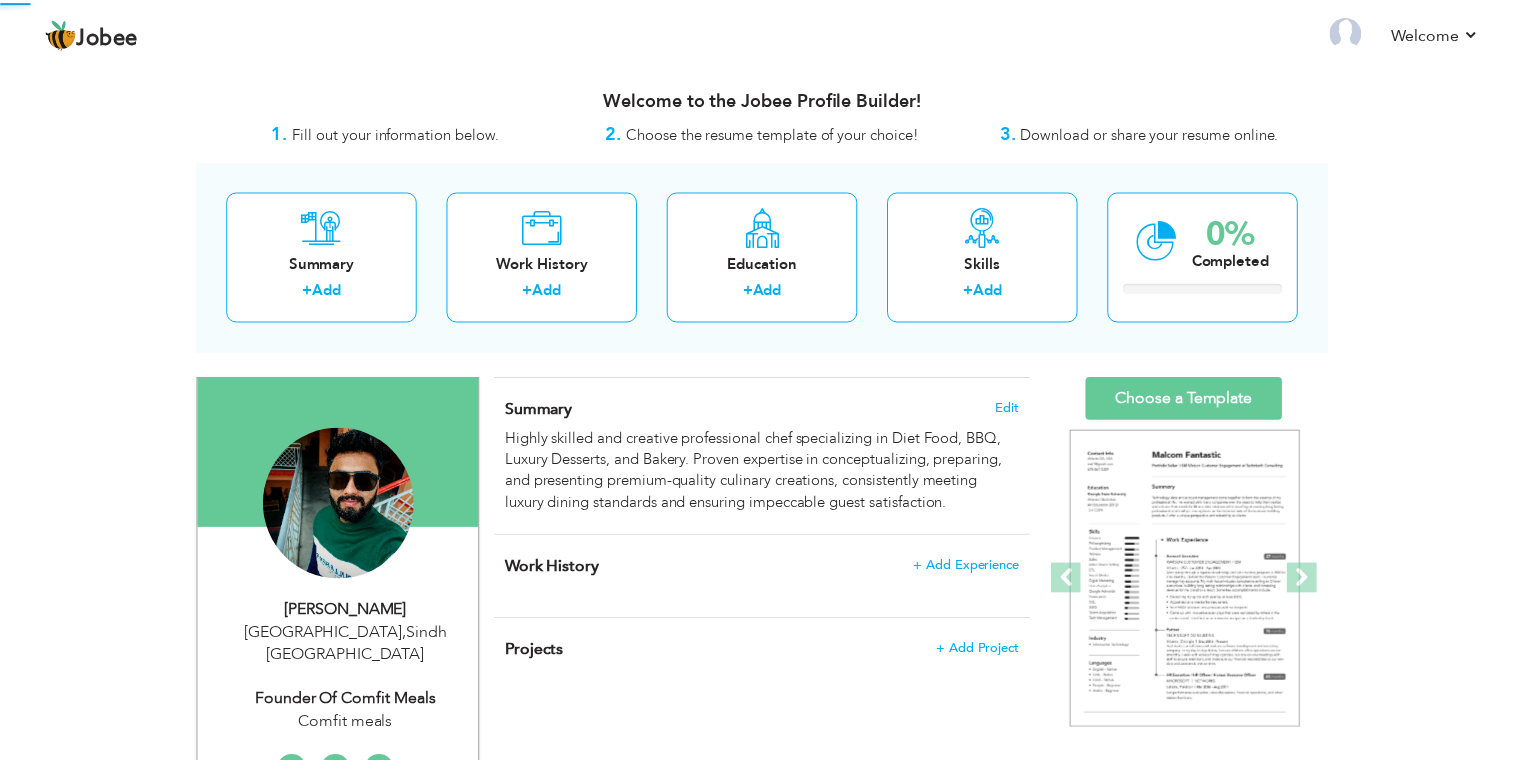 scroll, scrollTop: 0, scrollLeft: 0, axis: both 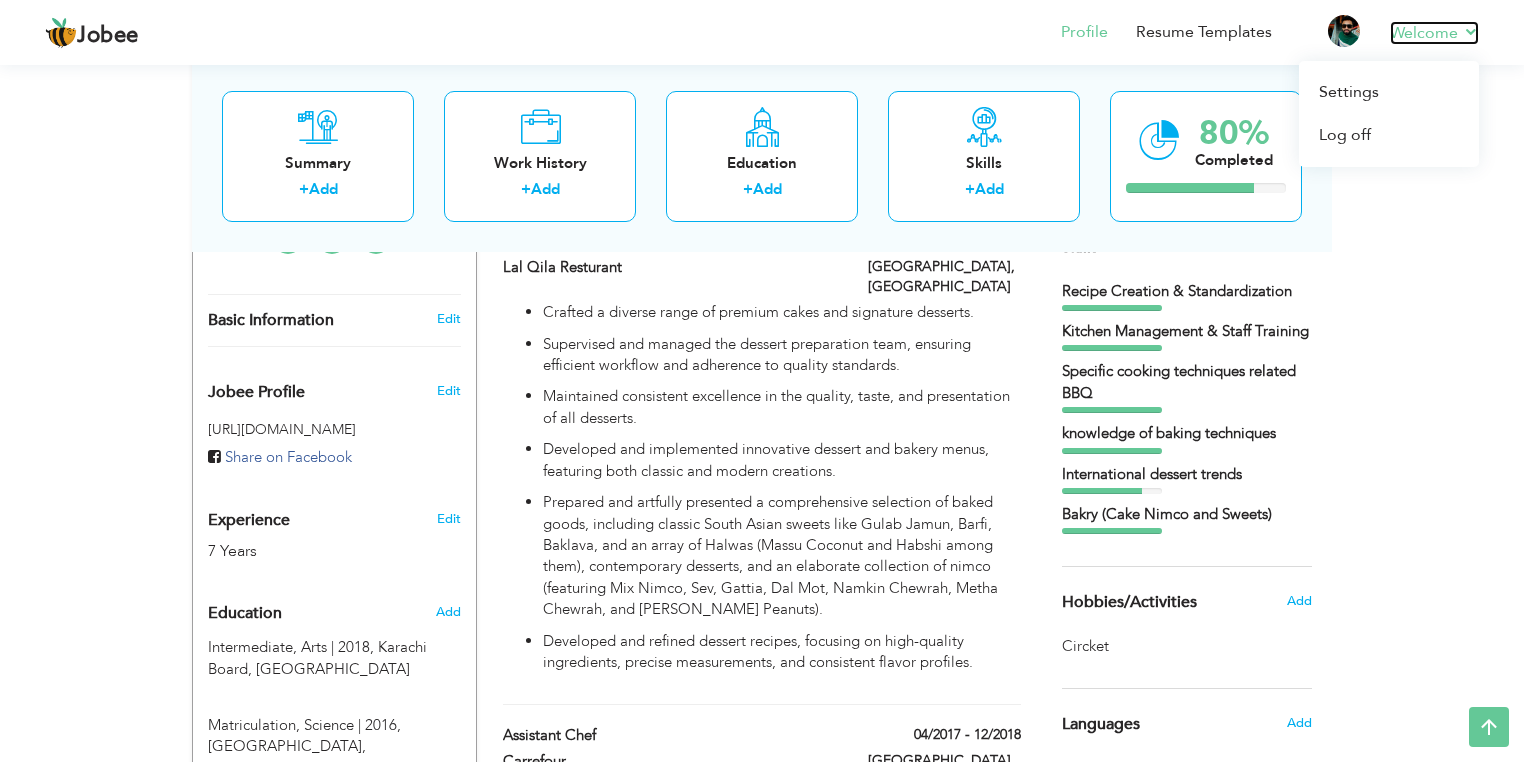 click on "Welcome" at bounding box center [1434, 33] 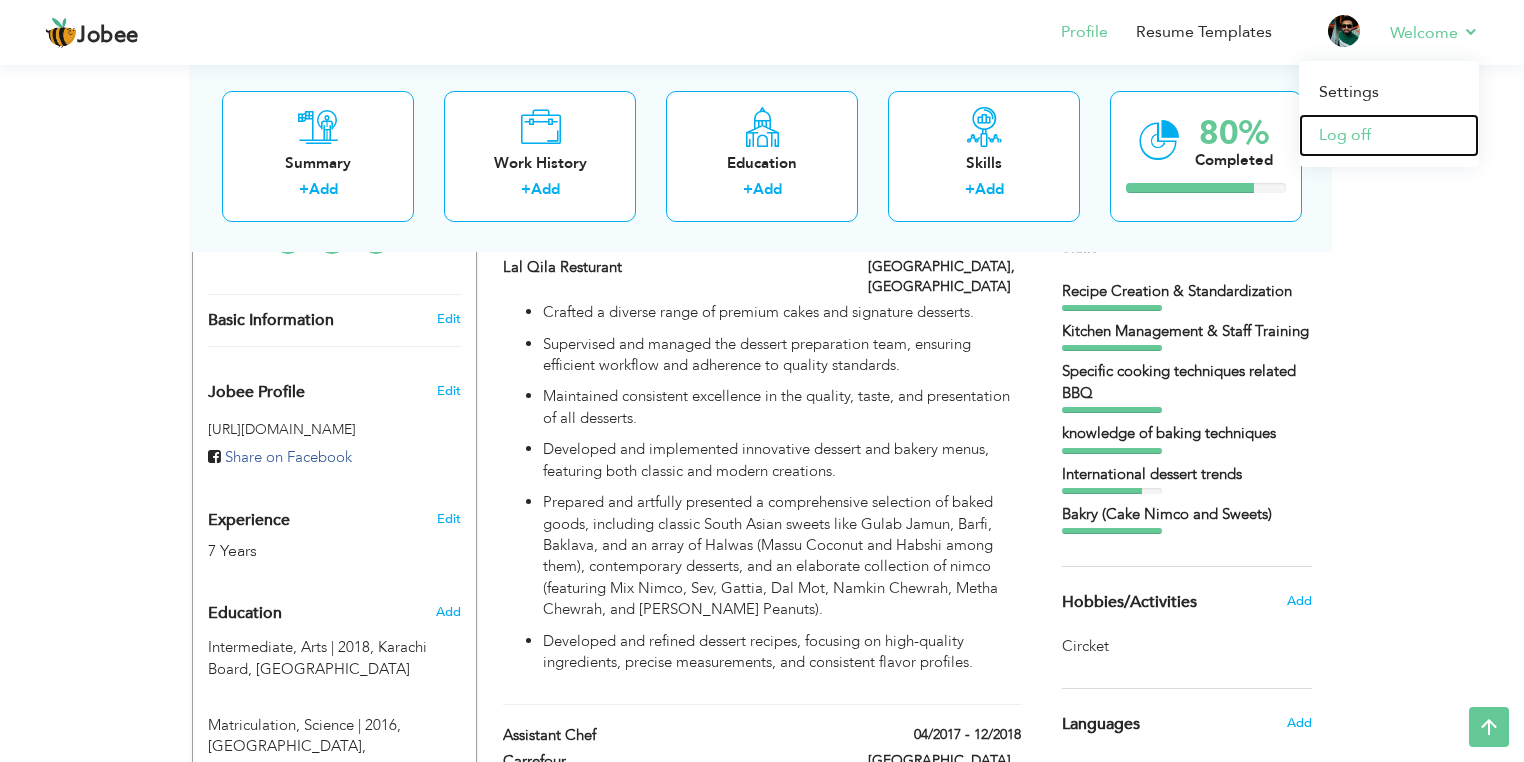 click on "Log off" at bounding box center (1389, 135) 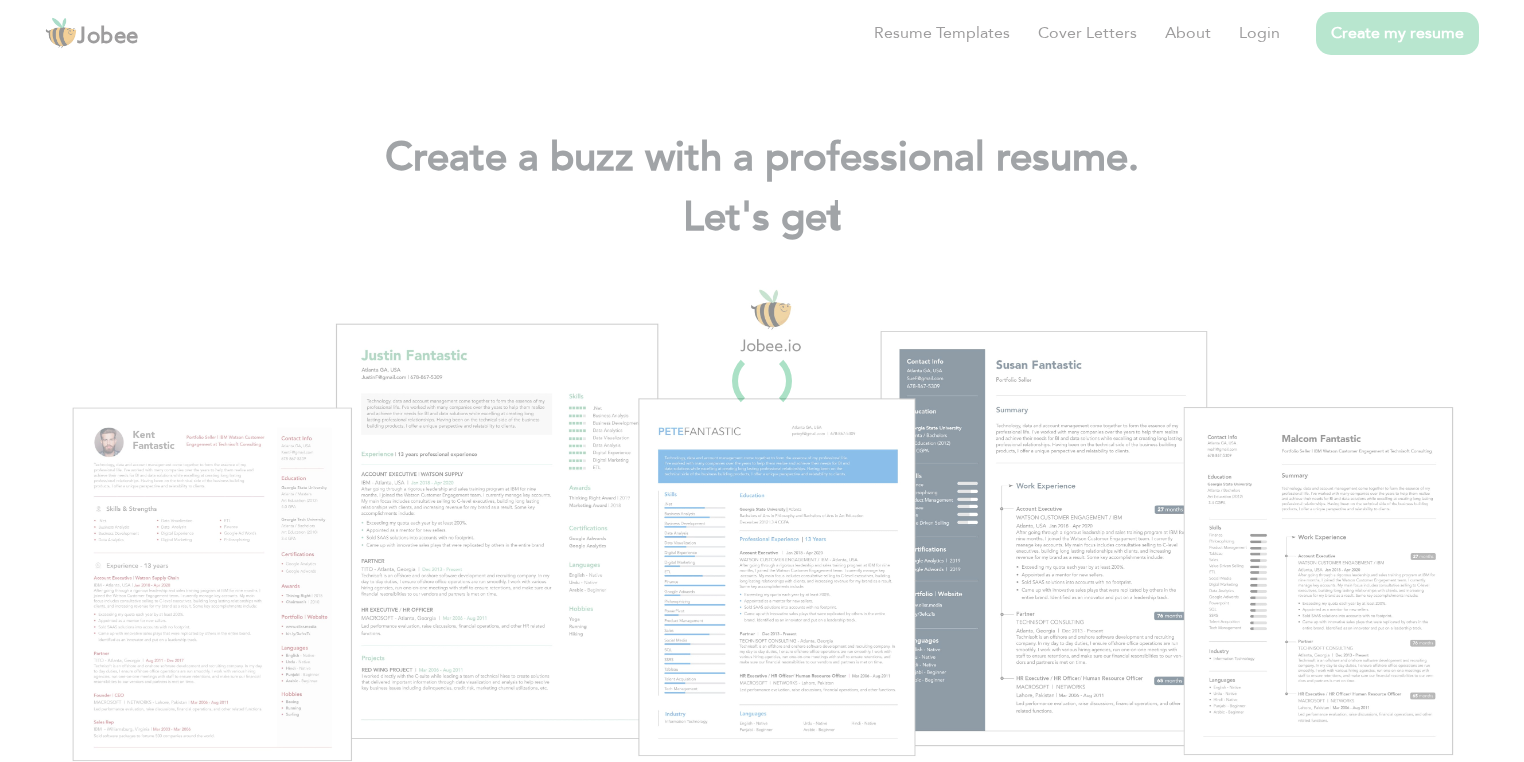 scroll, scrollTop: 0, scrollLeft: 0, axis: both 